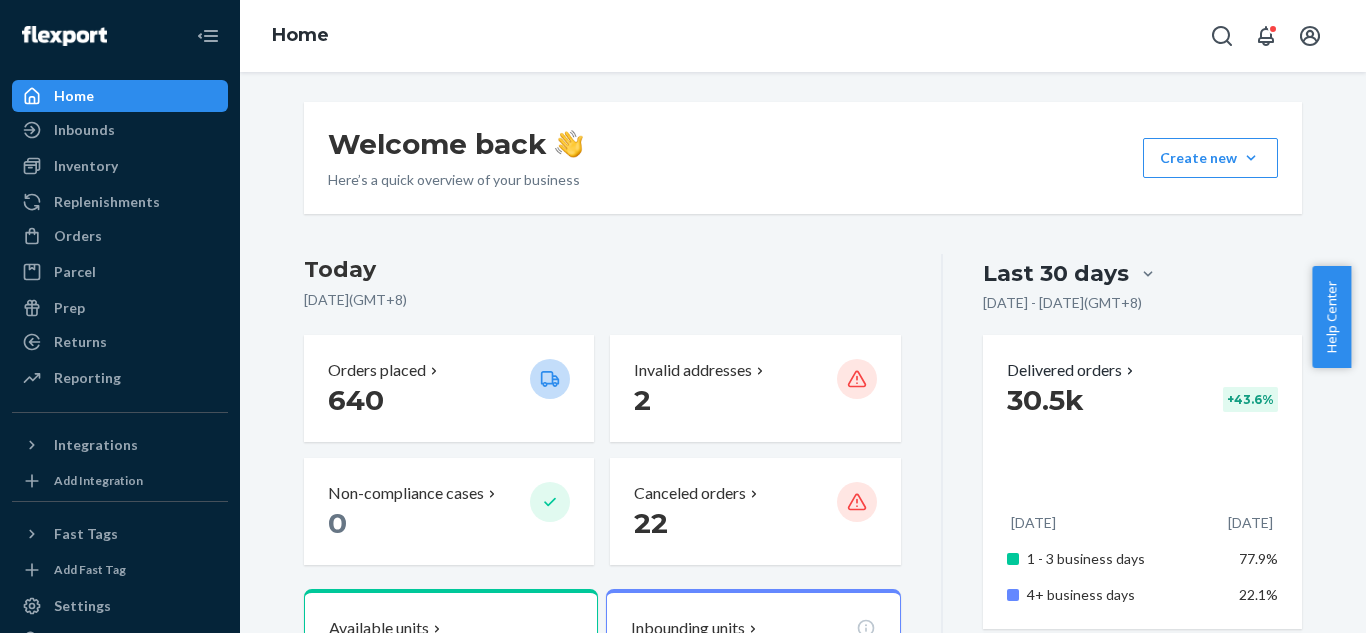 scroll, scrollTop: 0, scrollLeft: 0, axis: both 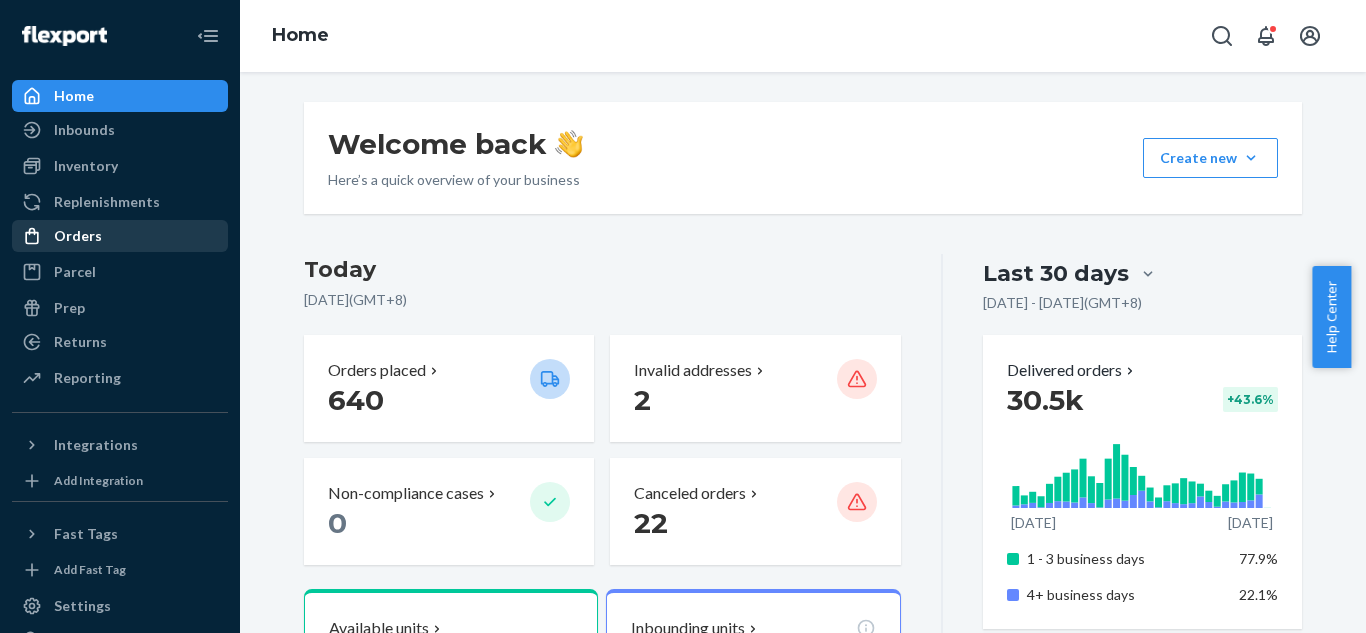 click on "Orders" at bounding box center (120, 236) 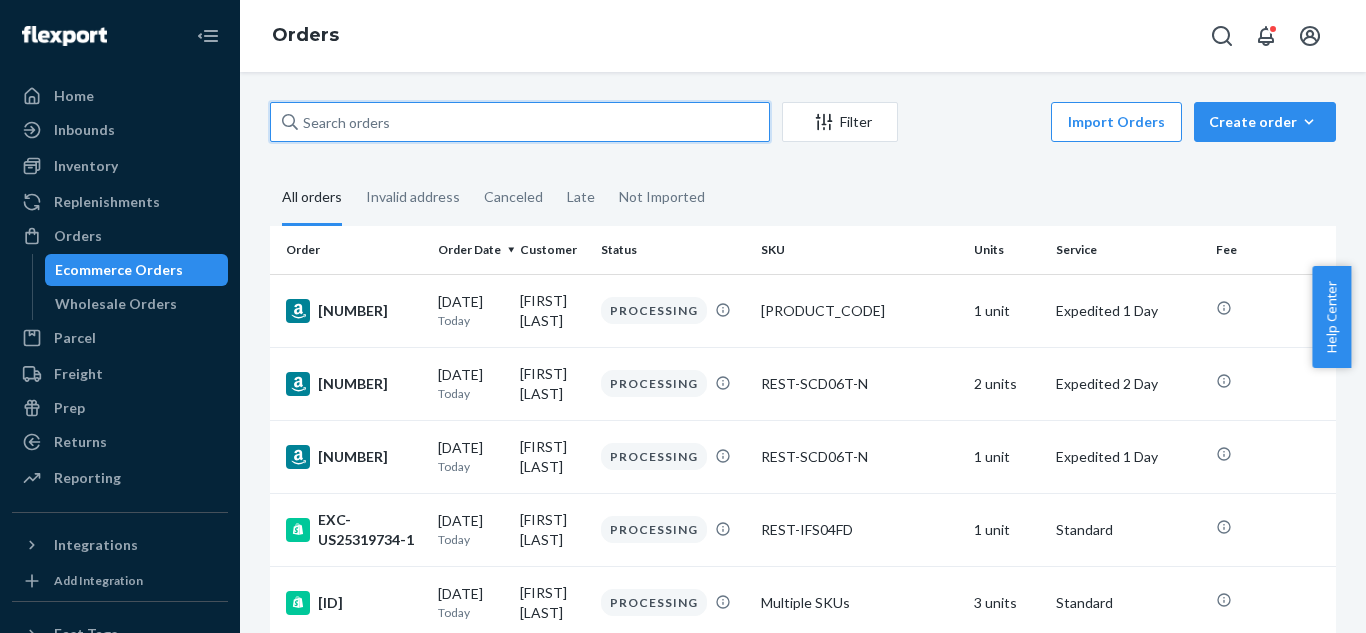 click at bounding box center (520, 122) 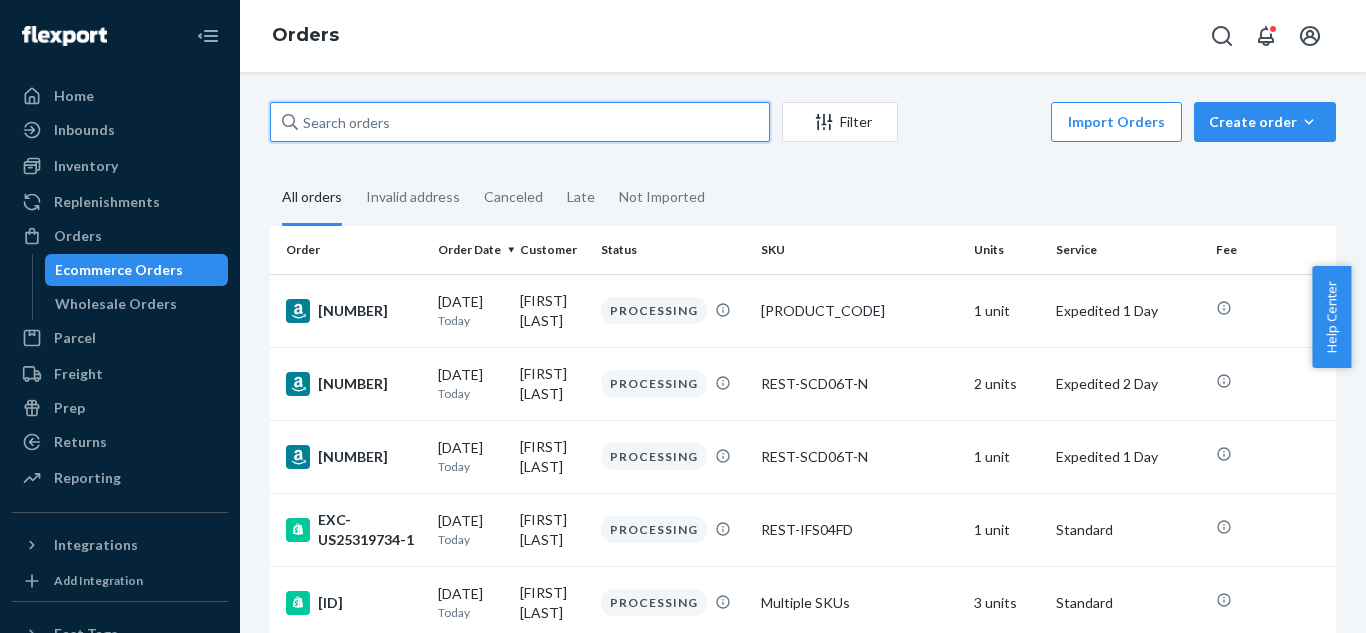 paste on "[NUMBER]" 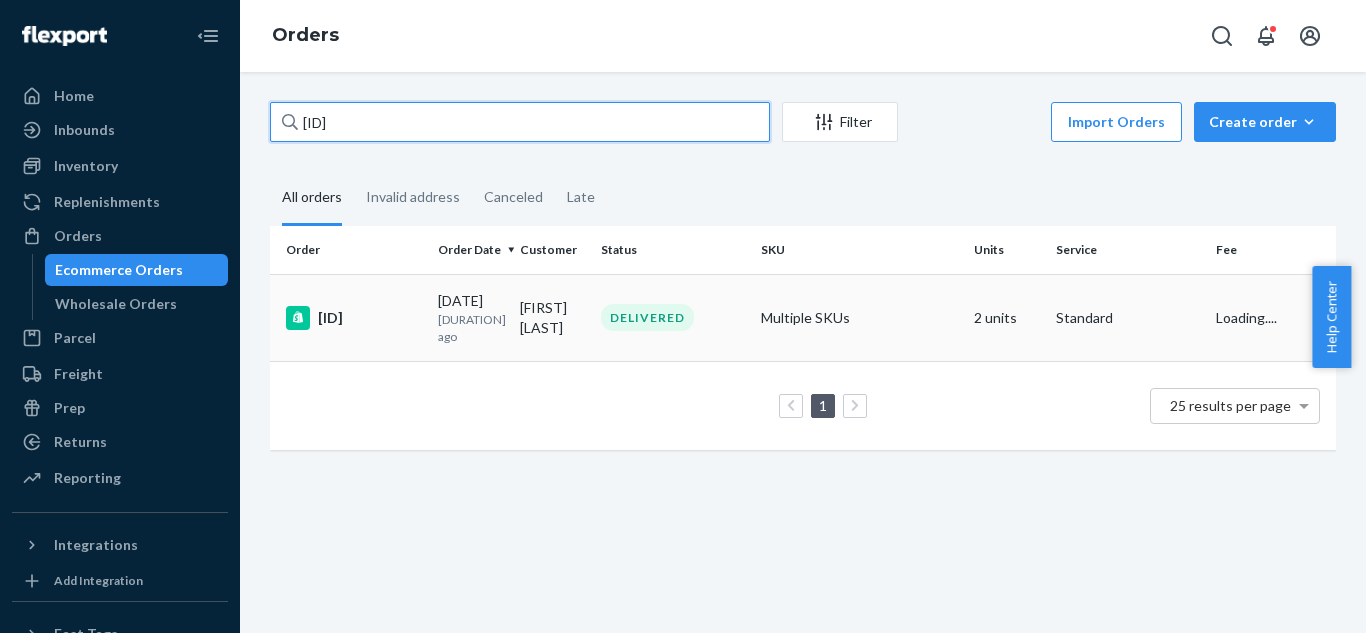 type on "[NUMBER]" 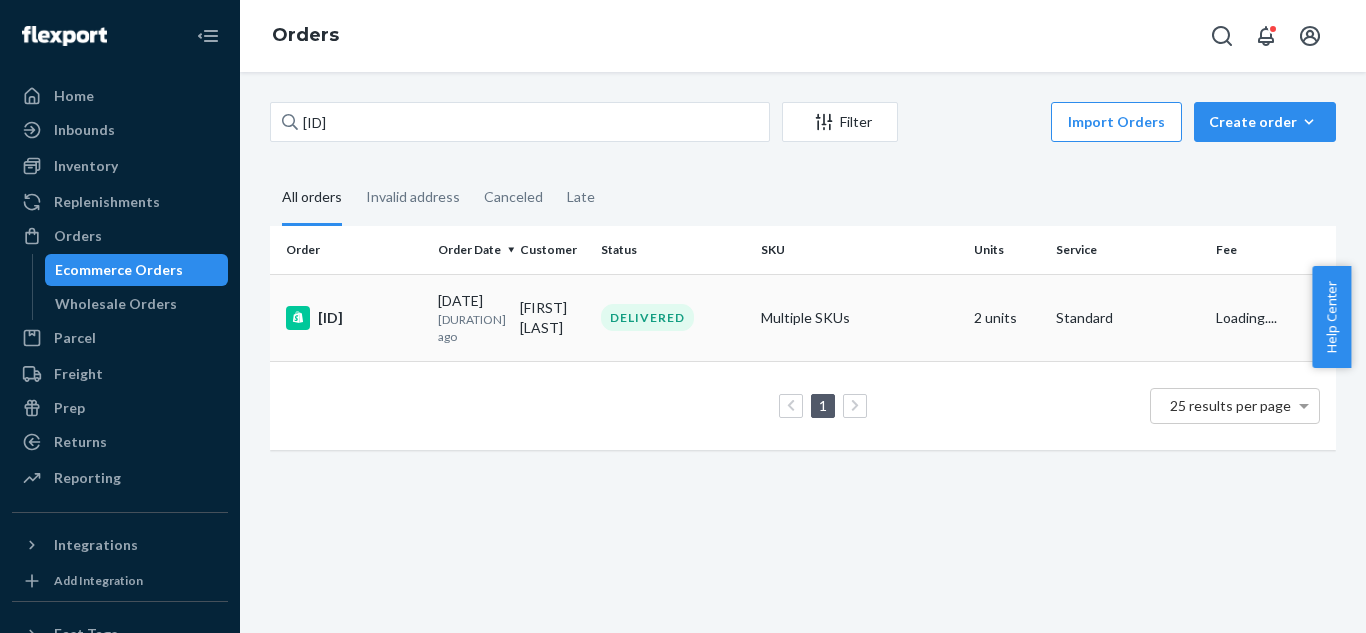 click on "#US25323067" at bounding box center (354, 318) 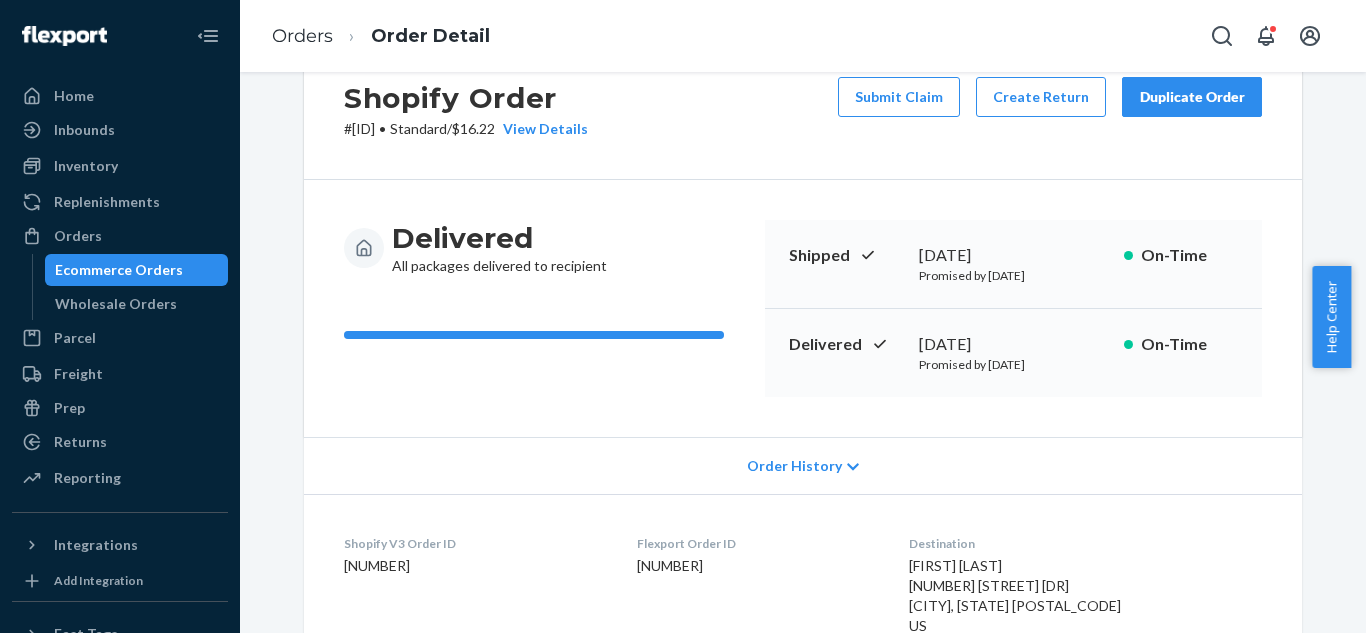scroll, scrollTop: 100, scrollLeft: 0, axis: vertical 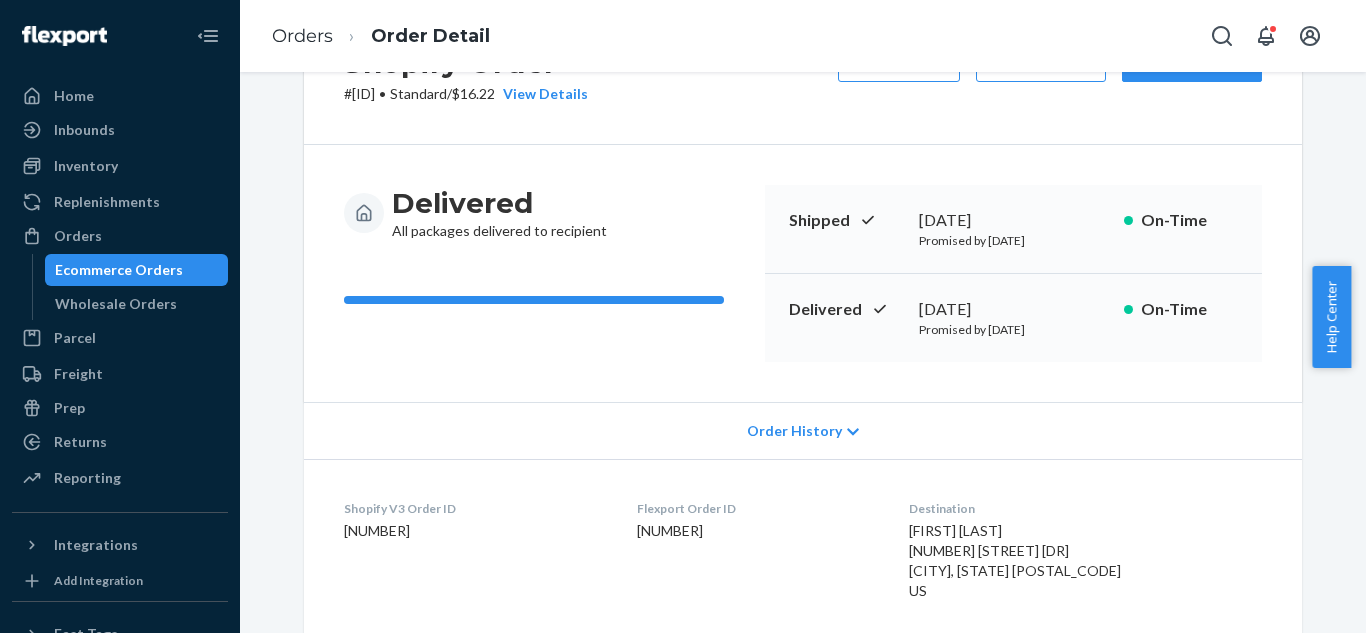 click on "Order History" at bounding box center [794, 431] 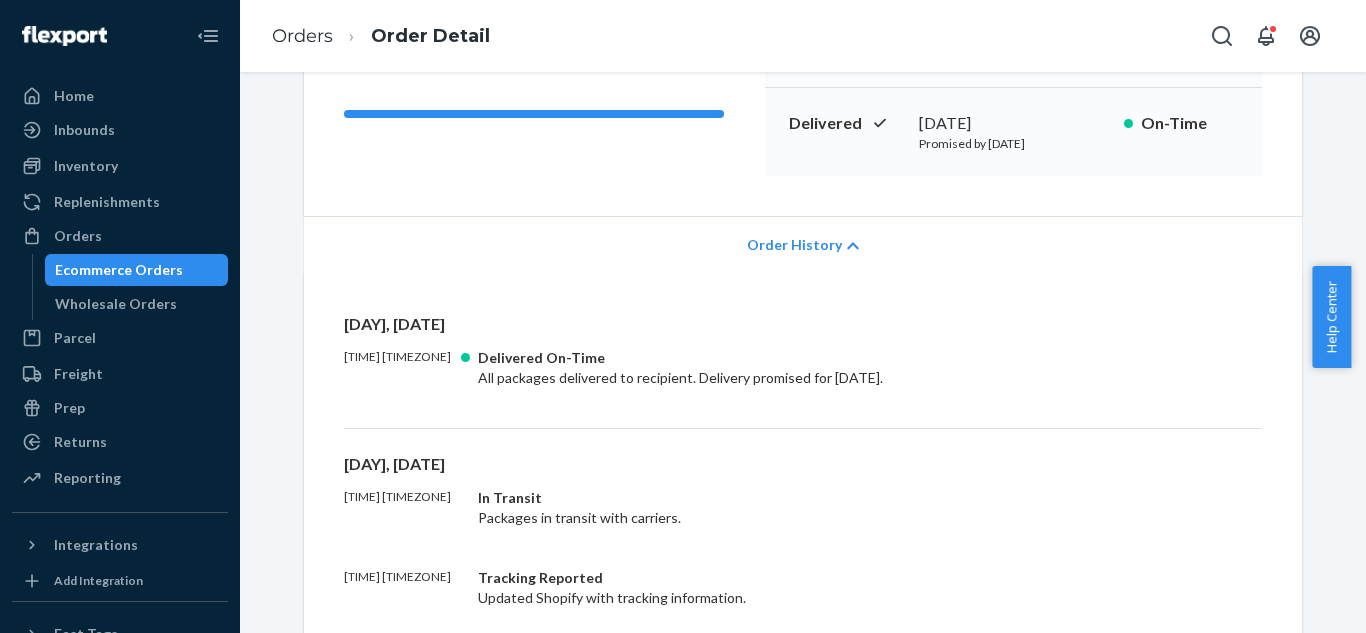 scroll, scrollTop: 0, scrollLeft: 0, axis: both 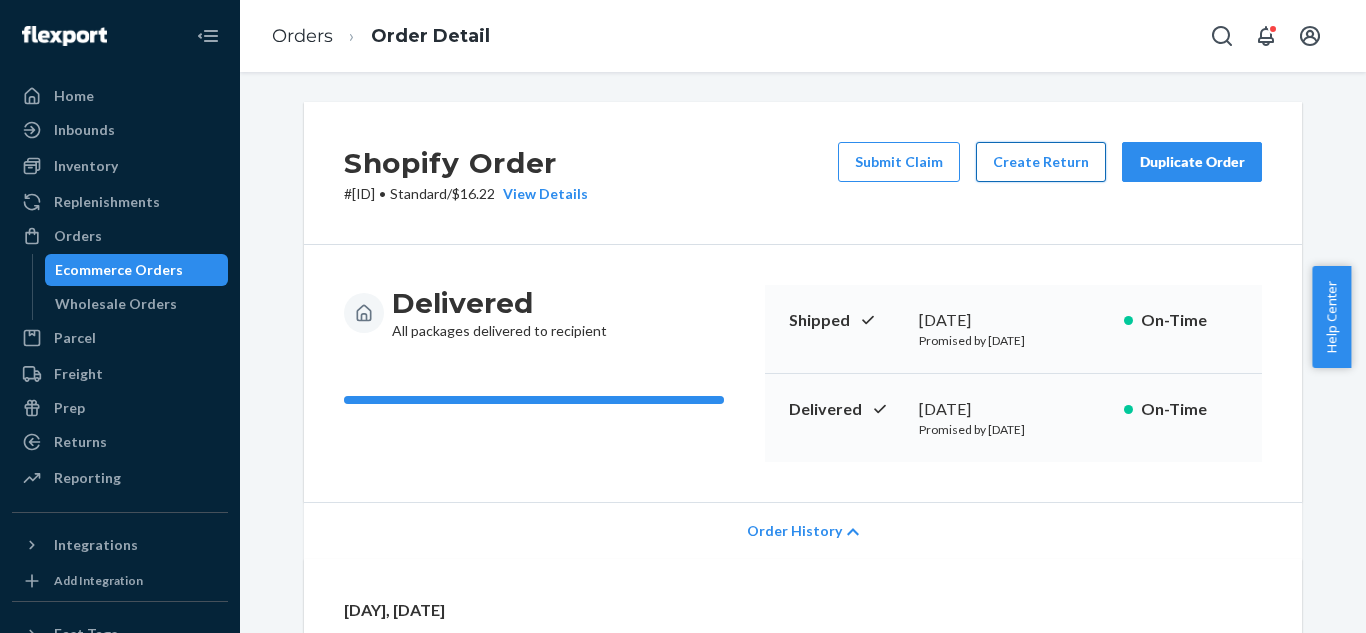click on "Create Return" at bounding box center (1041, 162) 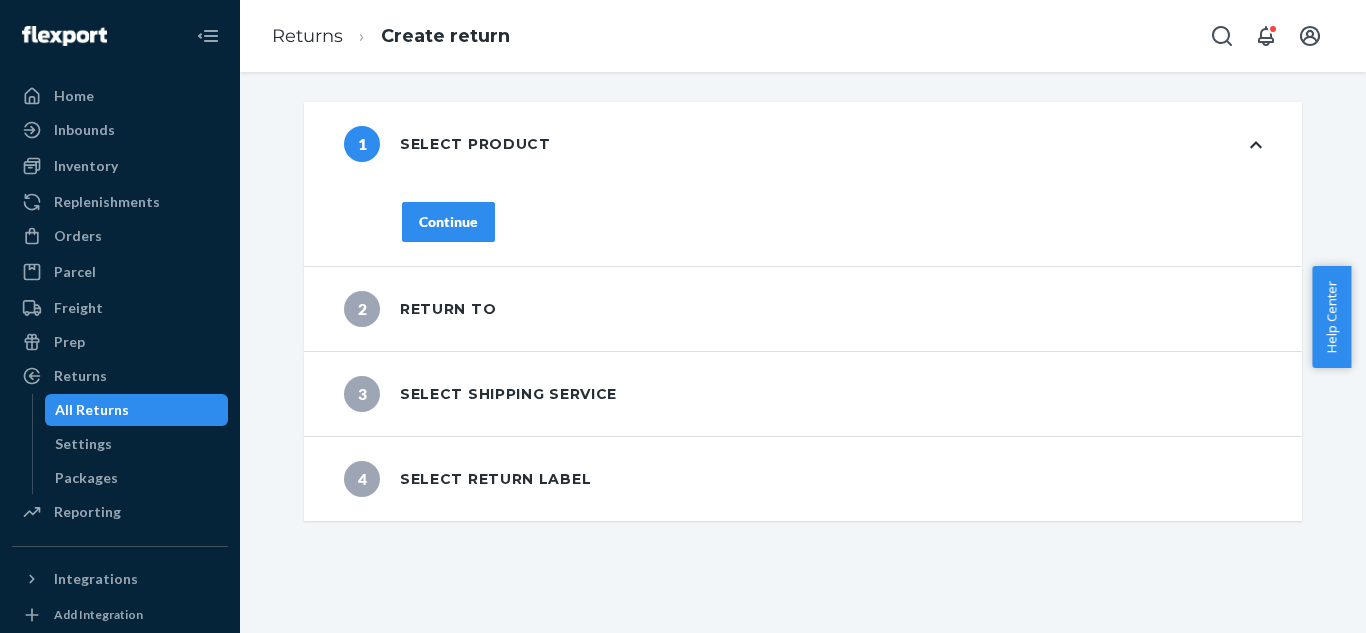 click on "Continue" at bounding box center (448, 222) 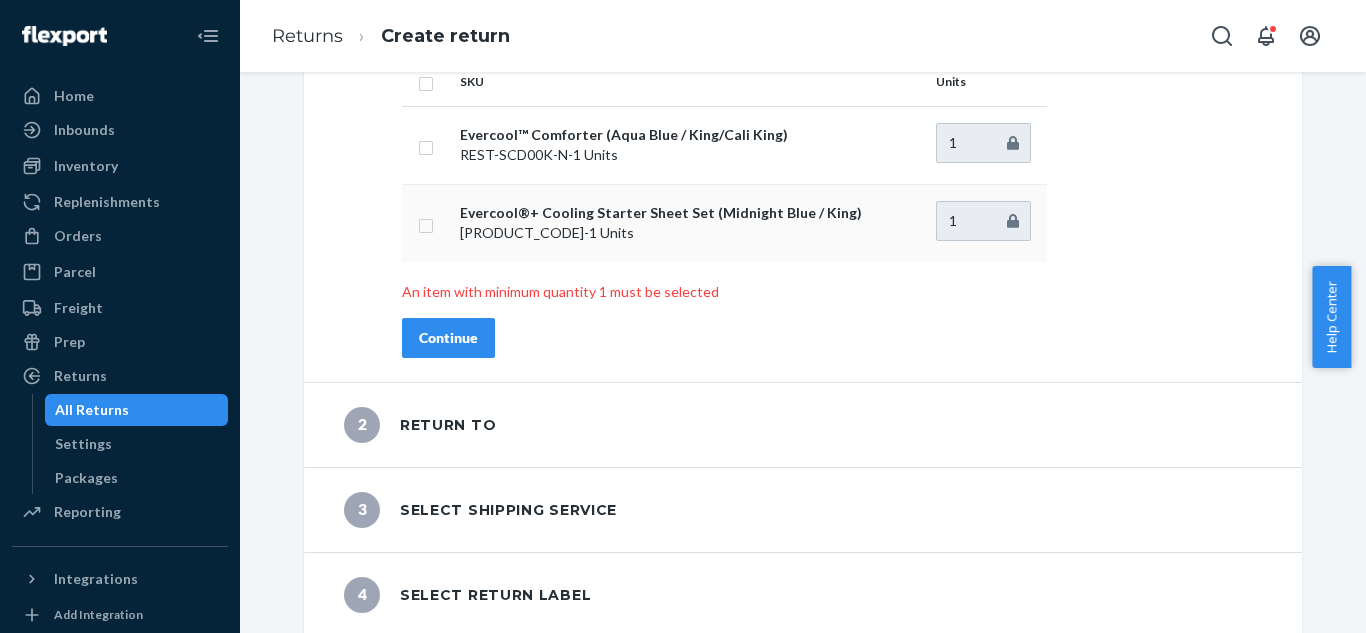 scroll, scrollTop: 132, scrollLeft: 0, axis: vertical 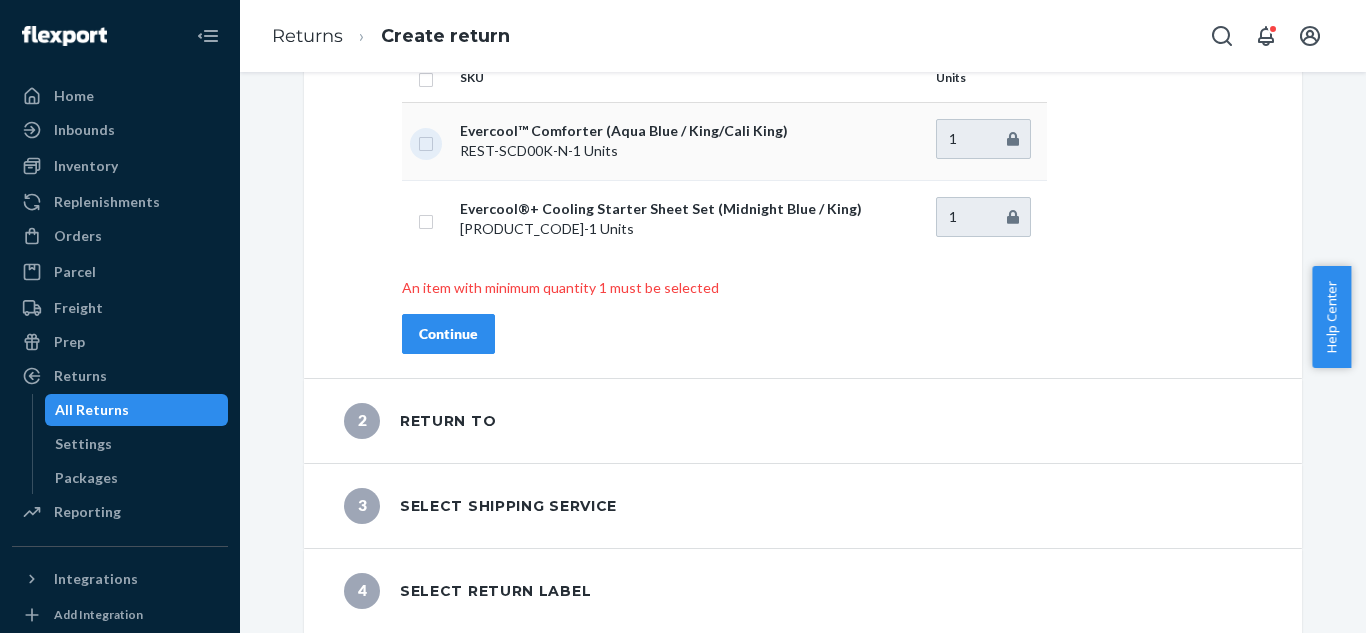 click at bounding box center (426, 141) 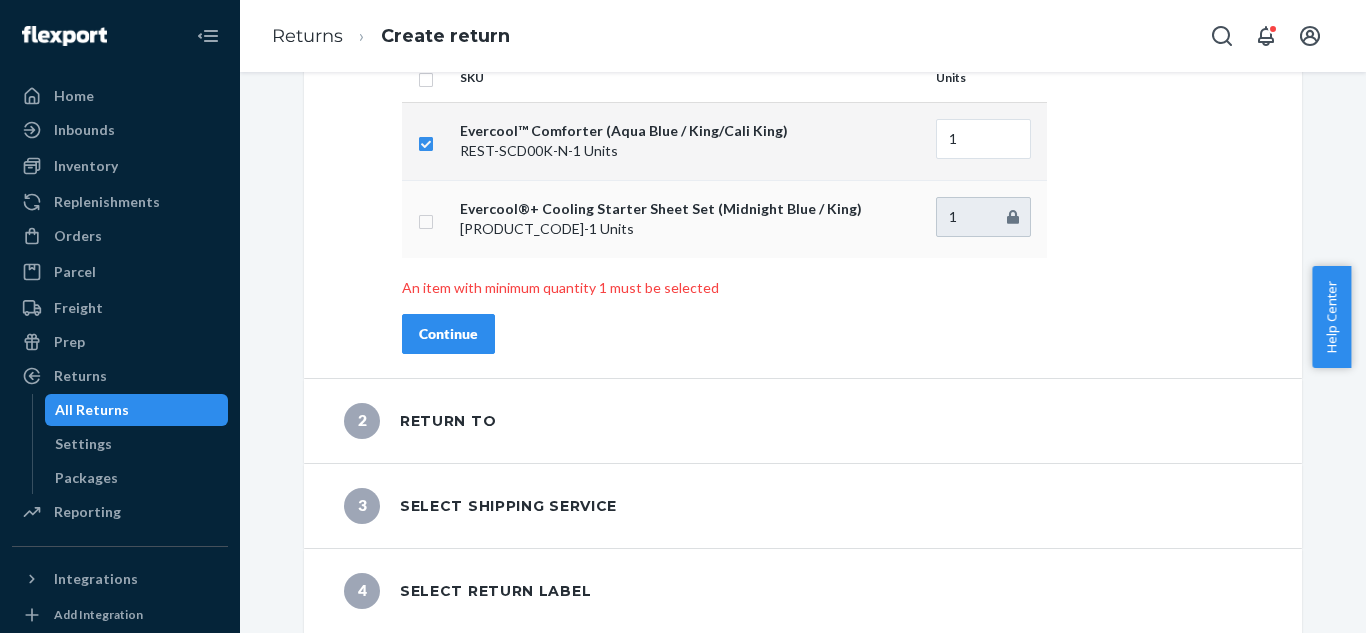 click at bounding box center [426, 219] 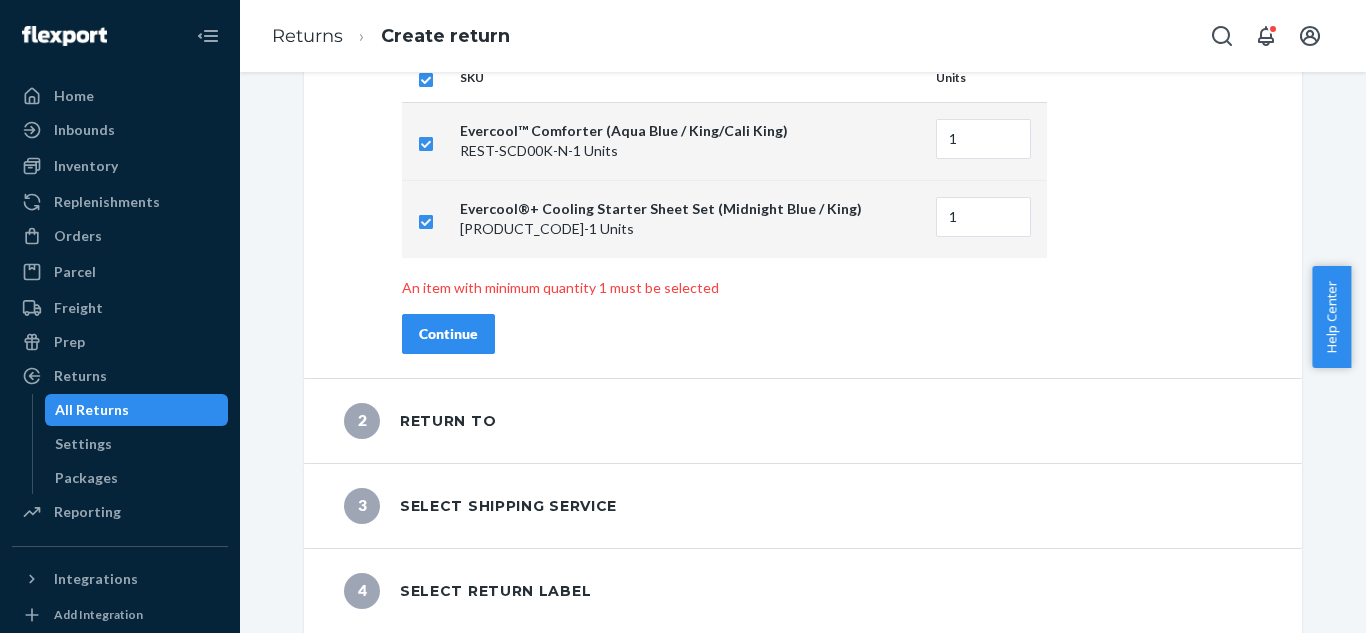 click on "Continue" at bounding box center [448, 334] 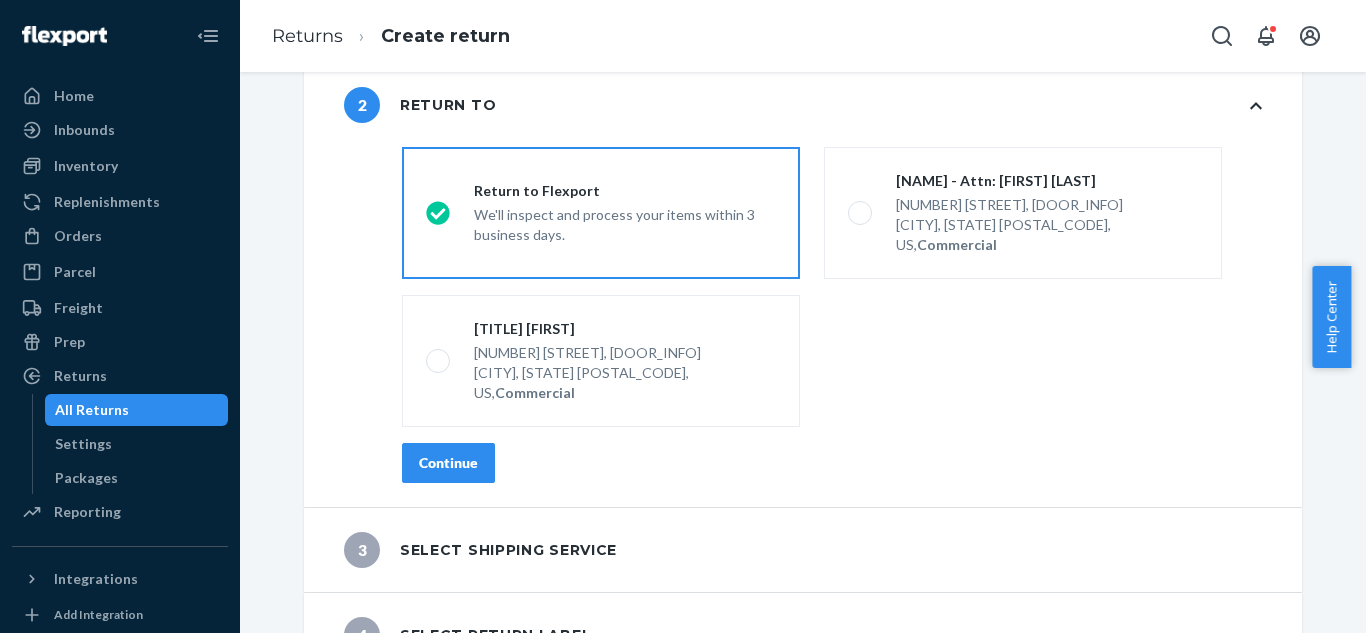 scroll, scrollTop: 128, scrollLeft: 0, axis: vertical 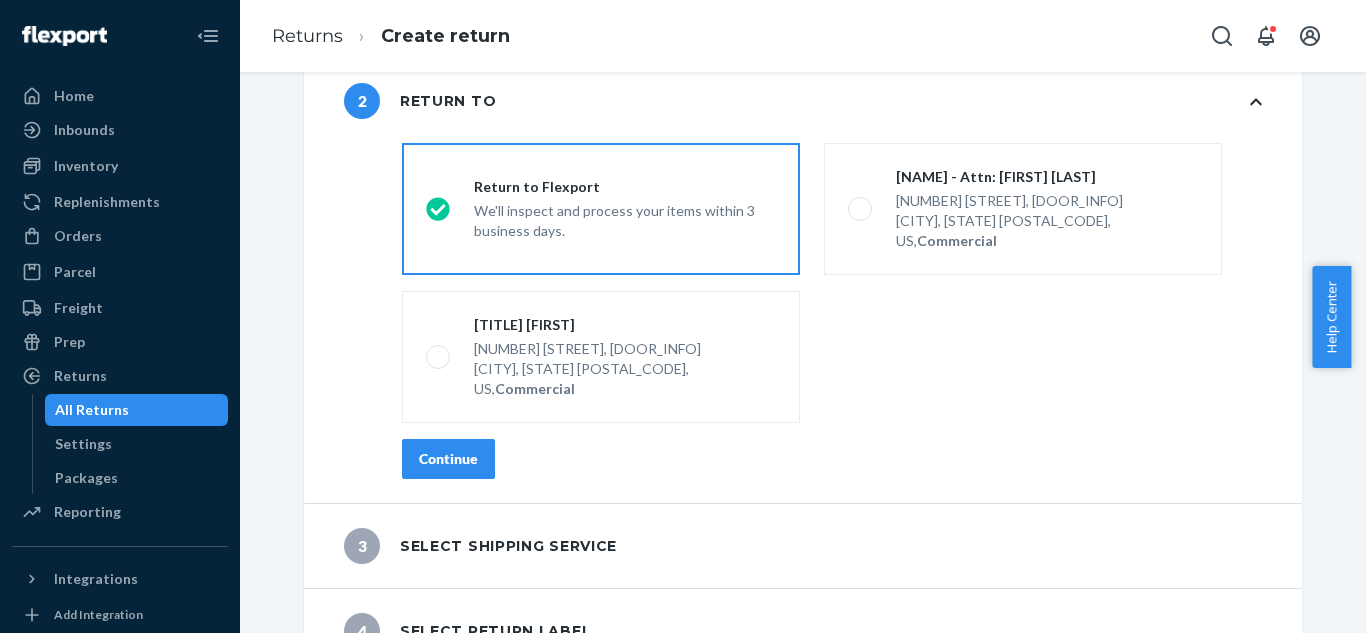 click on "Continue" at bounding box center (448, 459) 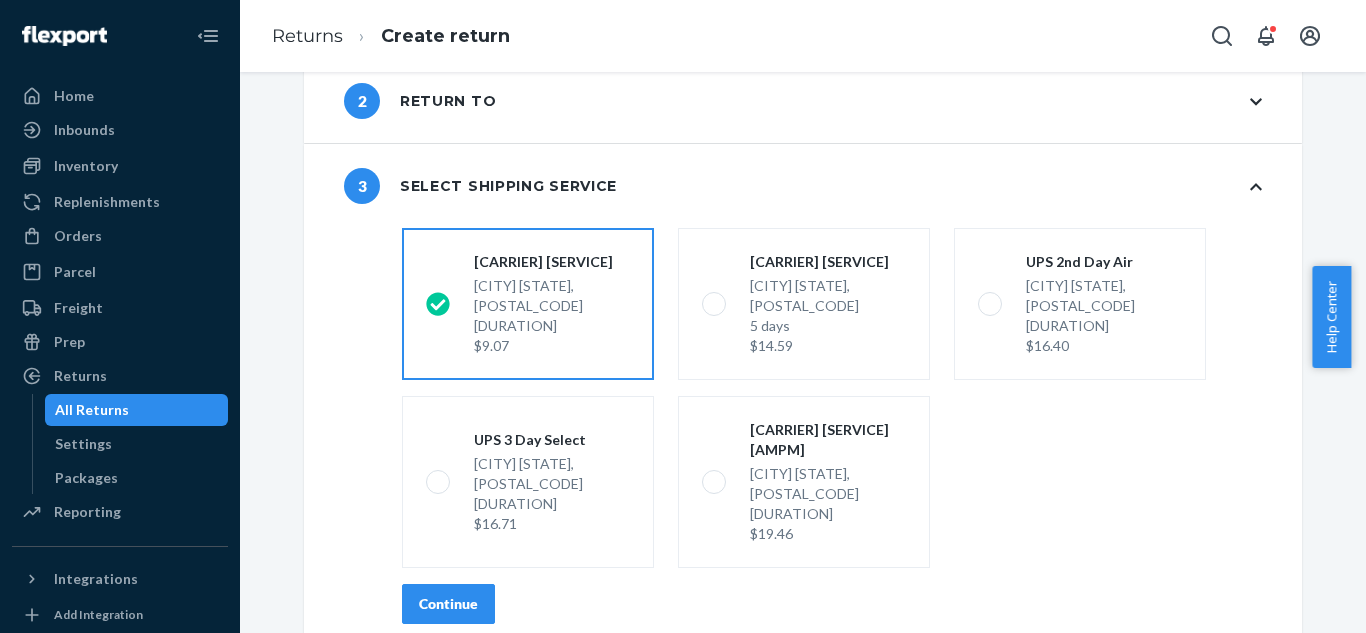 click on "Continue" at bounding box center (448, 604) 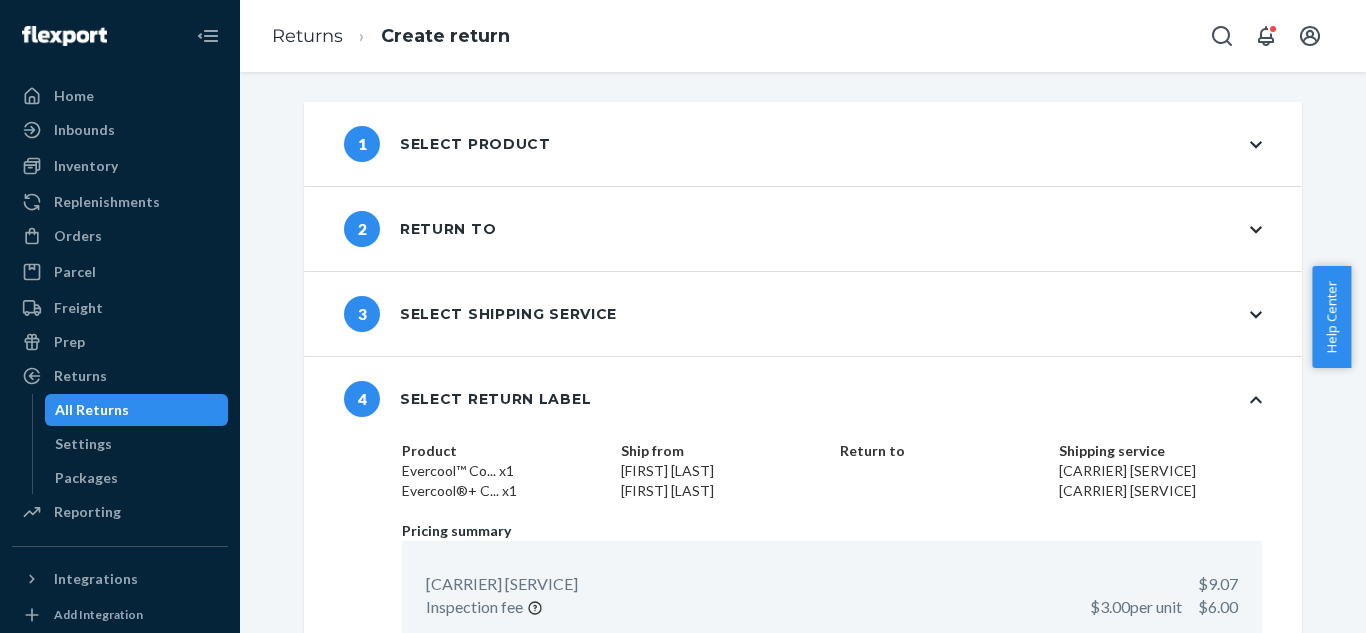 scroll, scrollTop: 100, scrollLeft: 0, axis: vertical 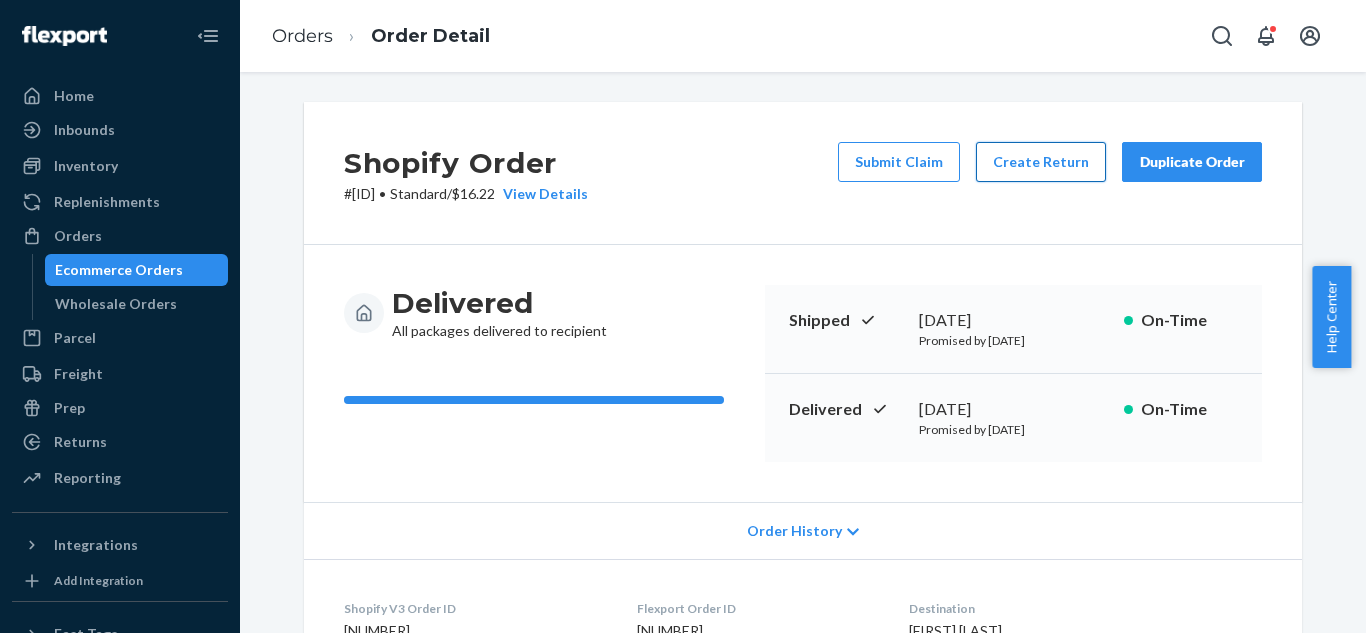 click on "Create Return" at bounding box center (1041, 162) 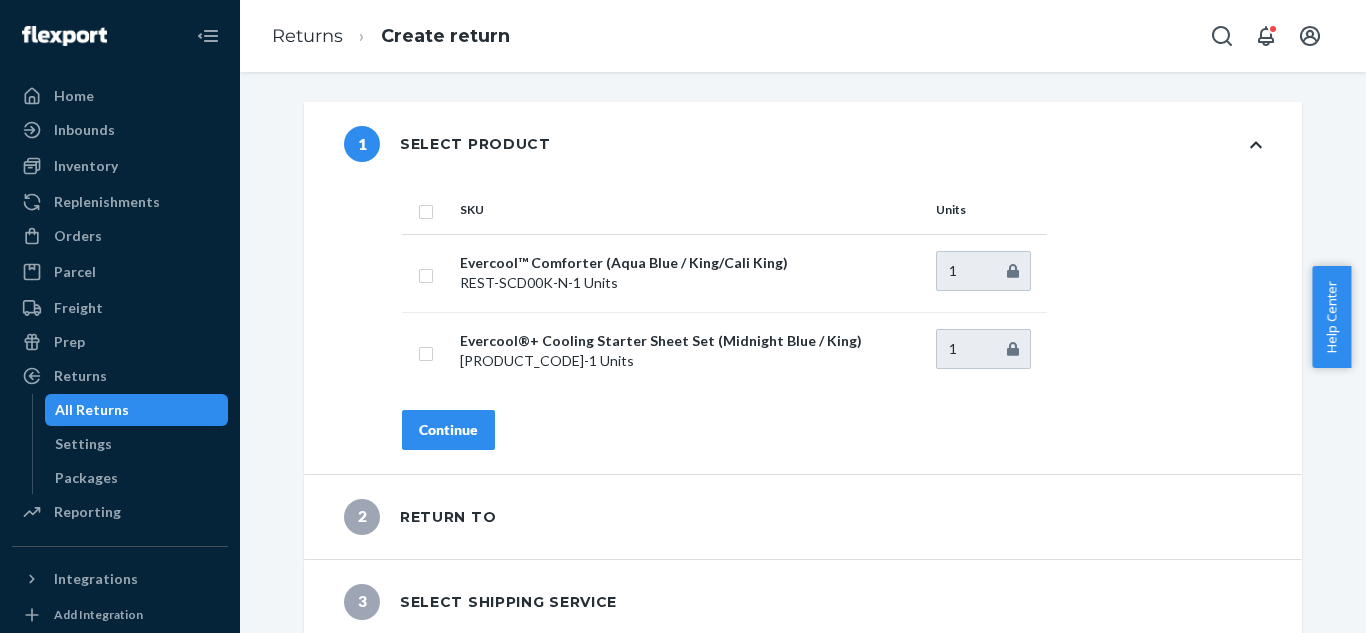 click on "SKU" at bounding box center (690, 210) 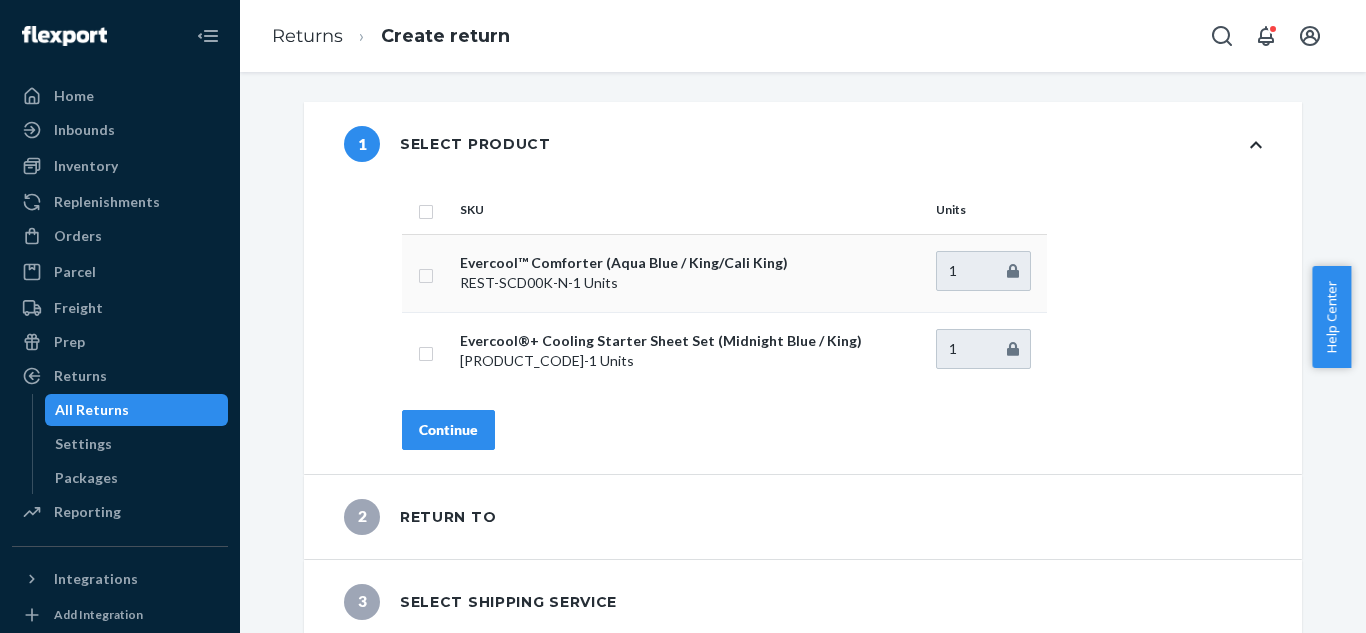 click at bounding box center (426, 273) 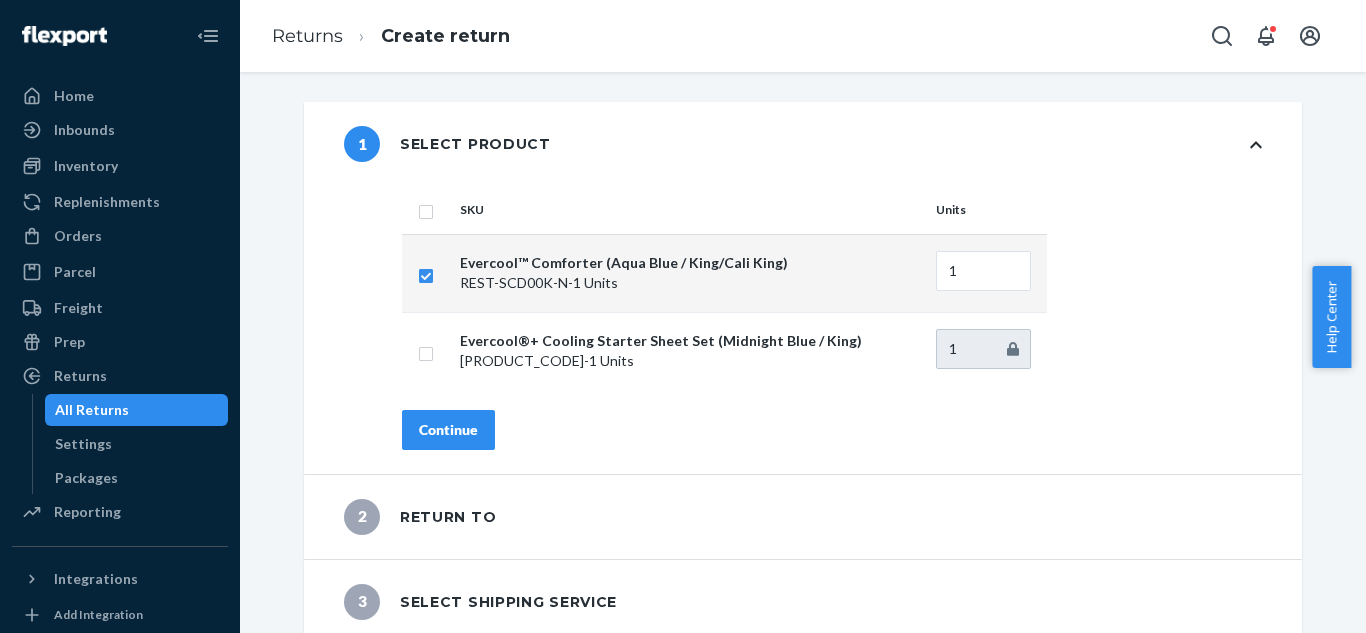click on "Continue" at bounding box center [448, 430] 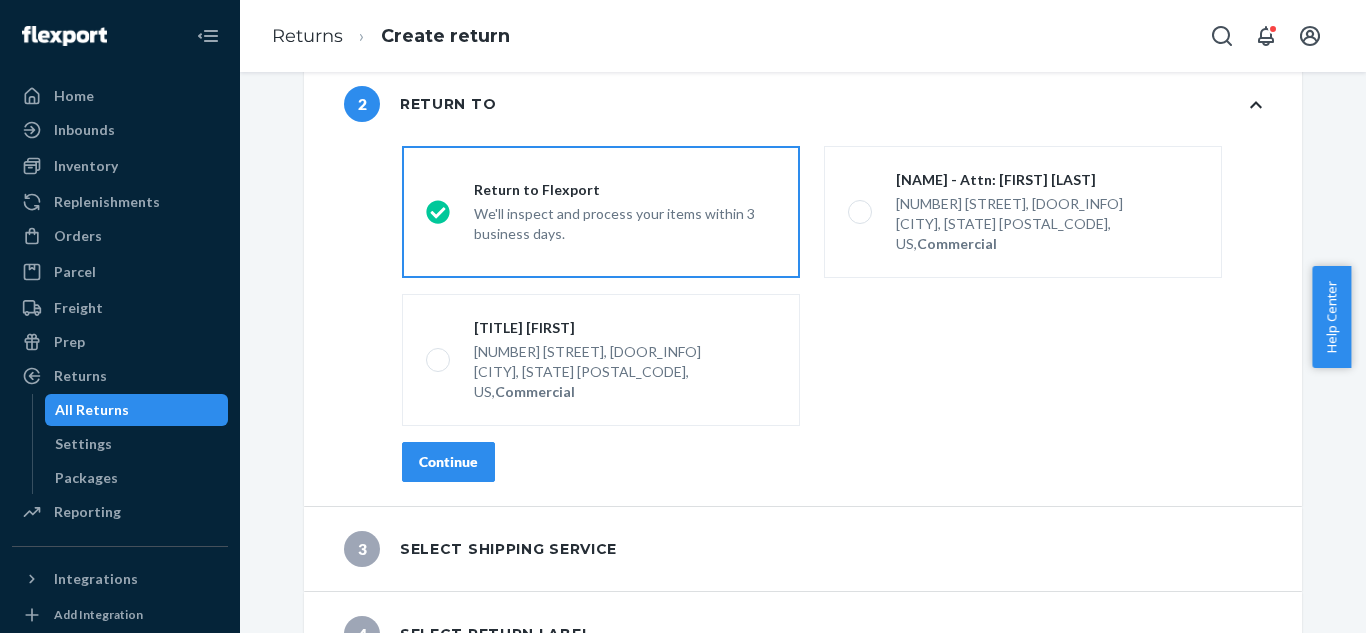 scroll, scrollTop: 128, scrollLeft: 0, axis: vertical 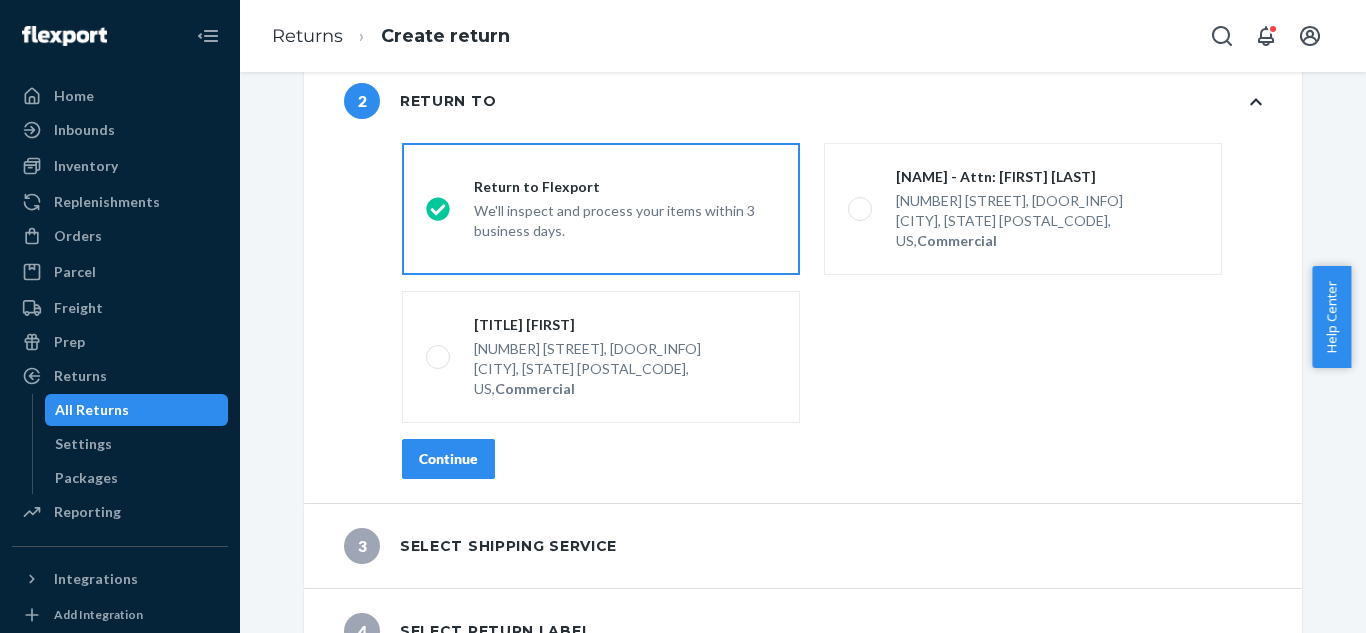 click on "Continue" at bounding box center (448, 459) 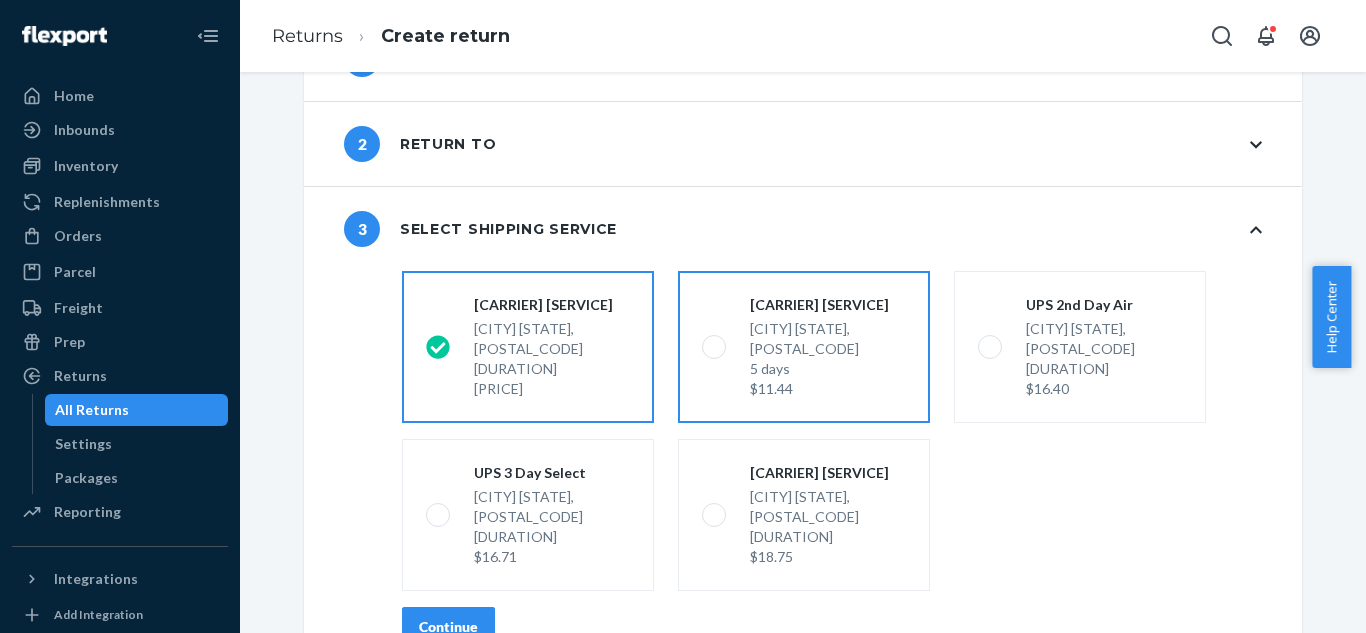 scroll, scrollTop: 168, scrollLeft: 0, axis: vertical 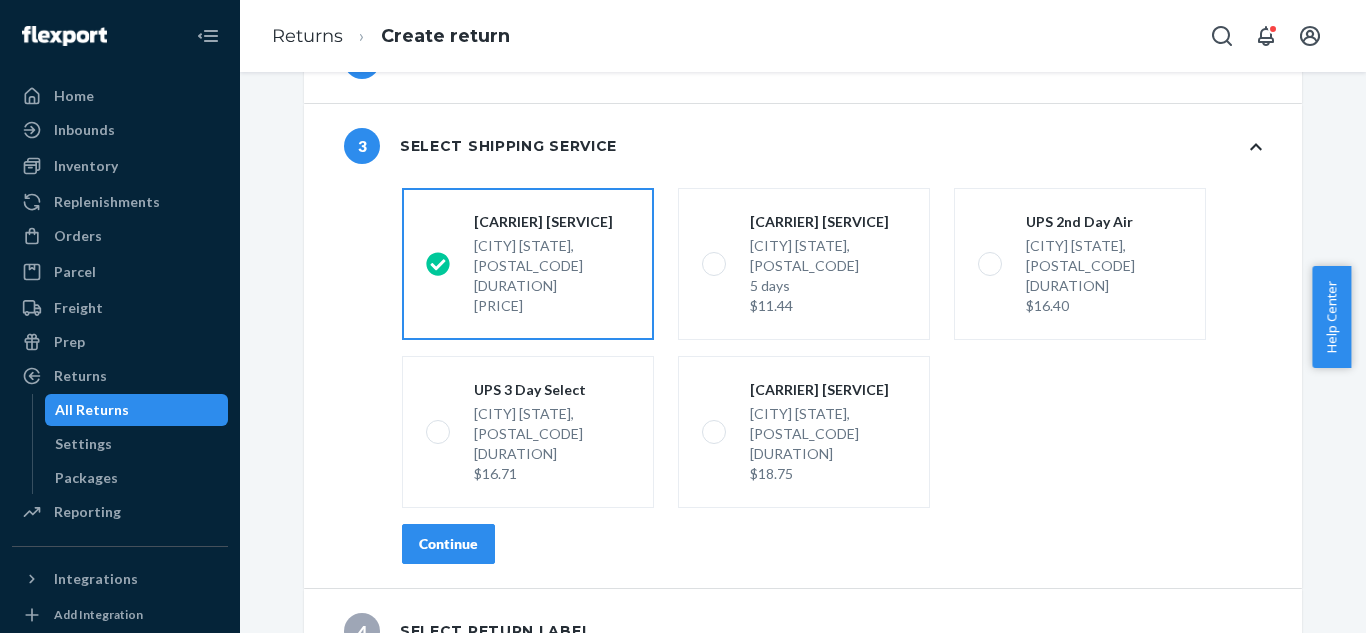 click on "Continue" at bounding box center (448, 544) 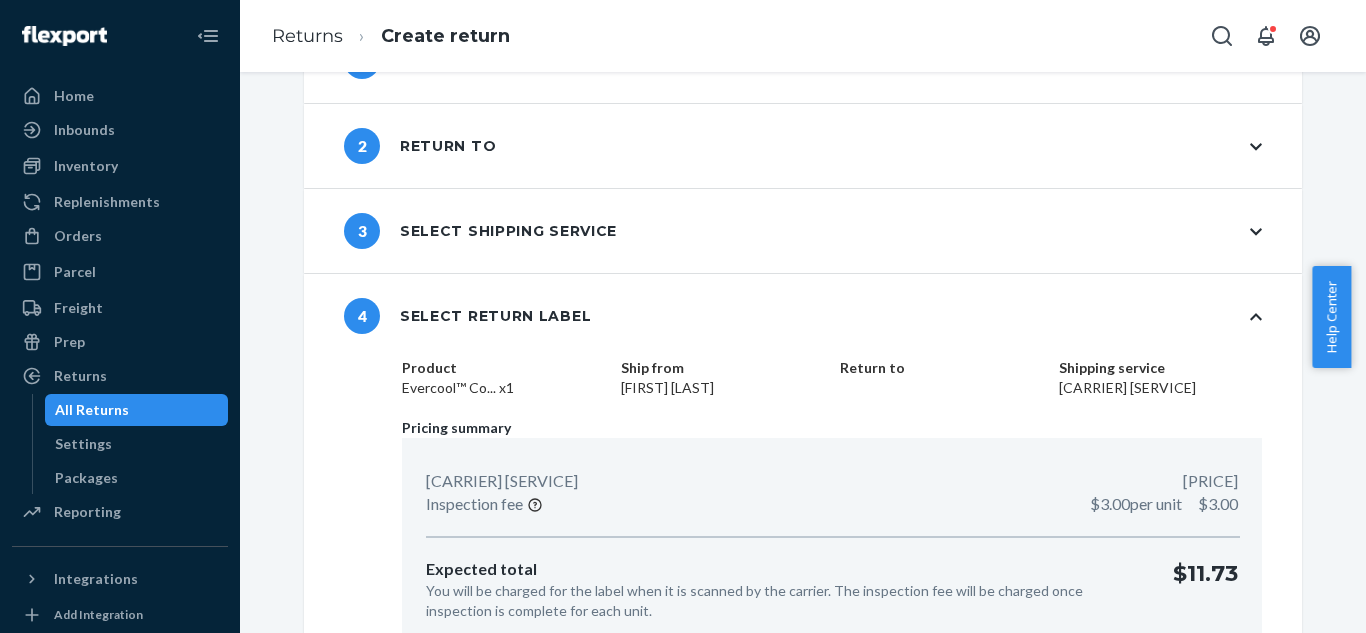 scroll, scrollTop: 0, scrollLeft: 0, axis: both 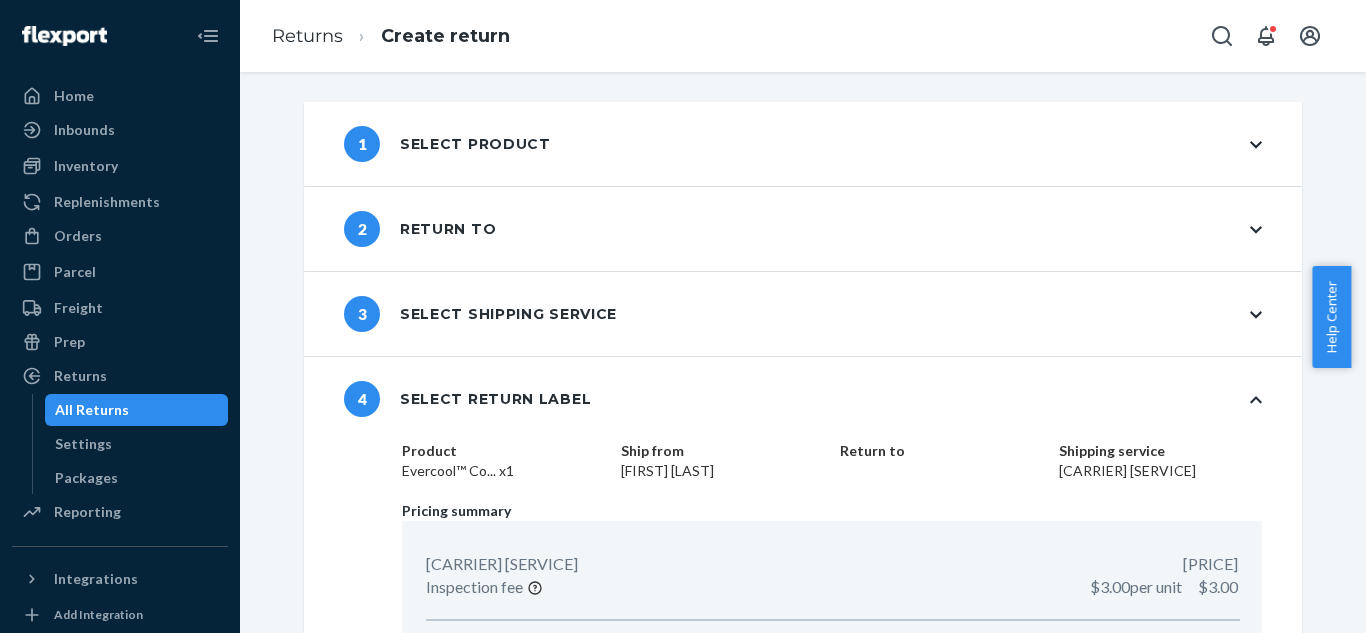 click on "3 Select shipping service" at bounding box center [803, 314] 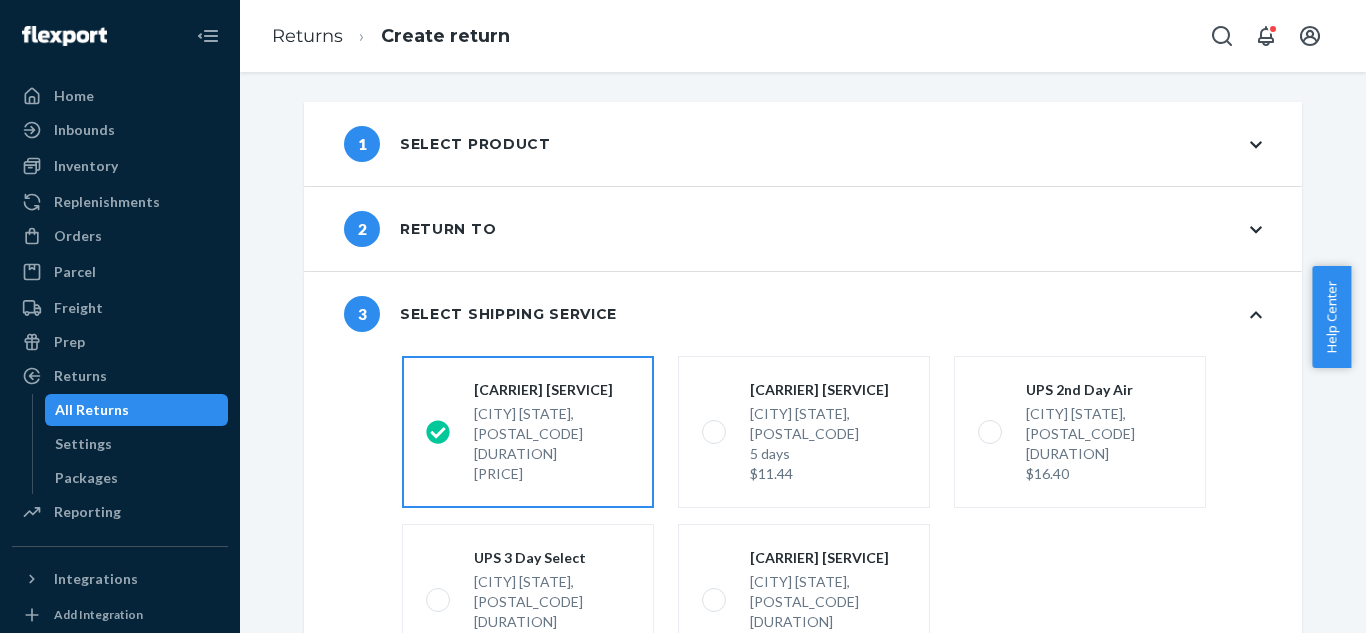 click on "1 Select product" at bounding box center [803, 144] 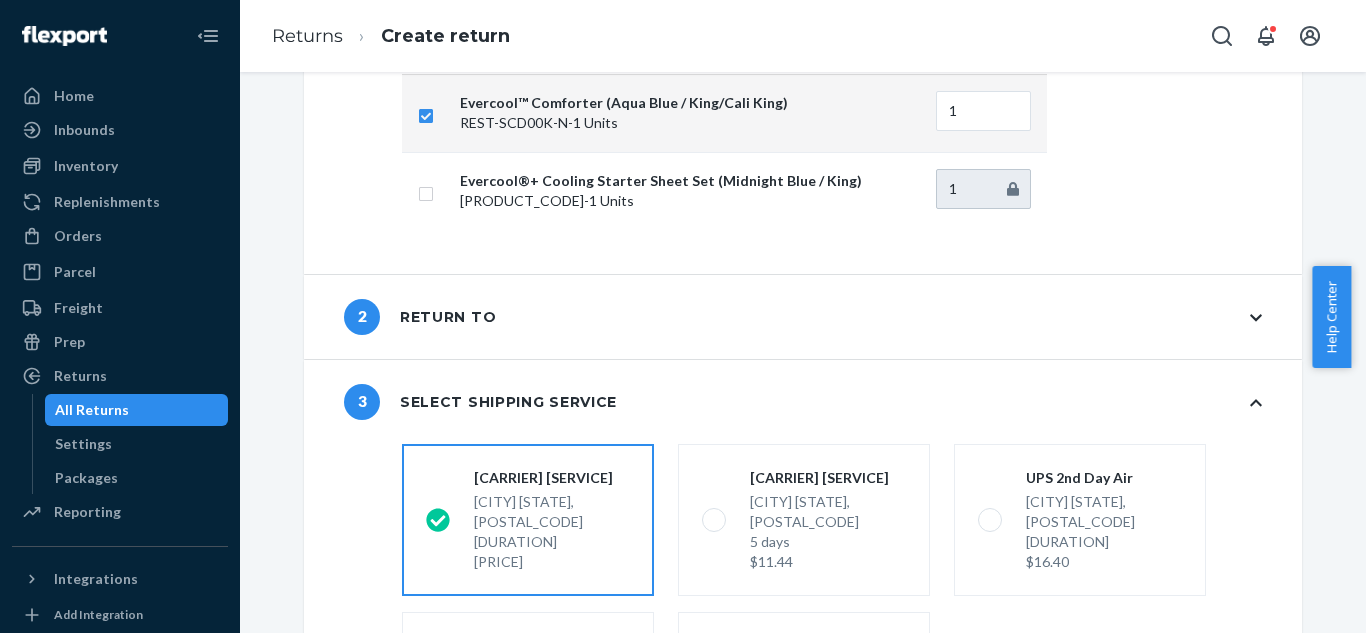 scroll, scrollTop: 200, scrollLeft: 0, axis: vertical 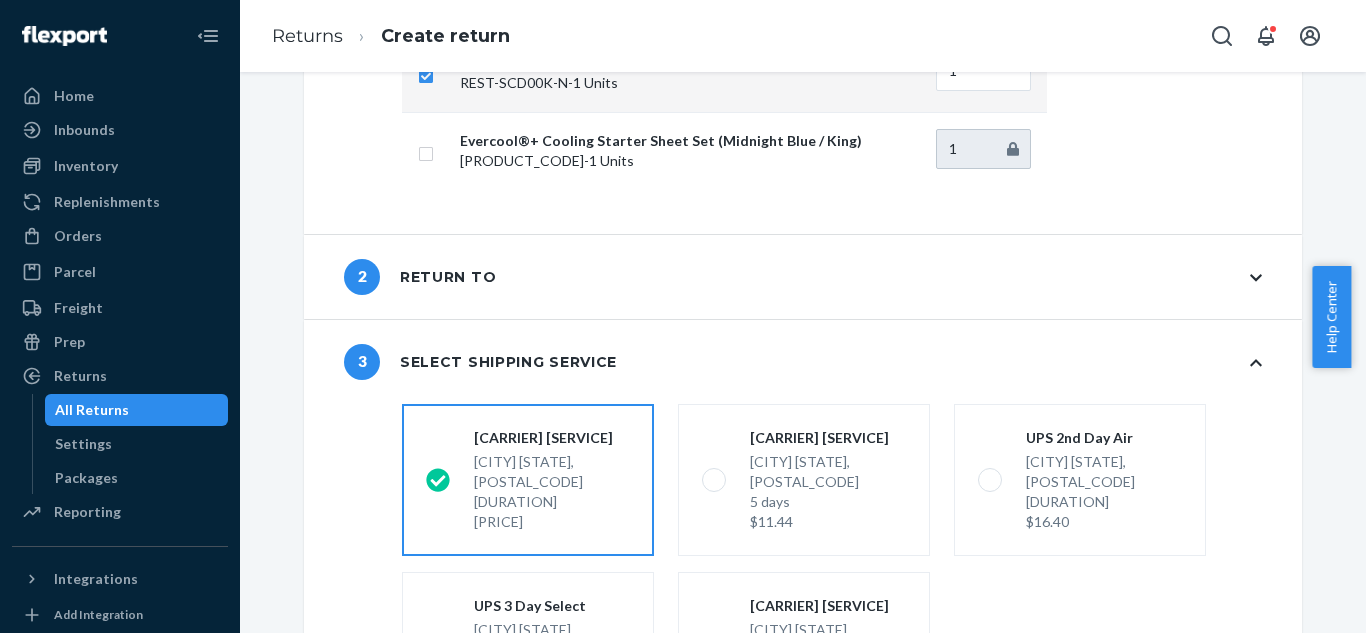 click on "2 Return to" at bounding box center [803, 277] 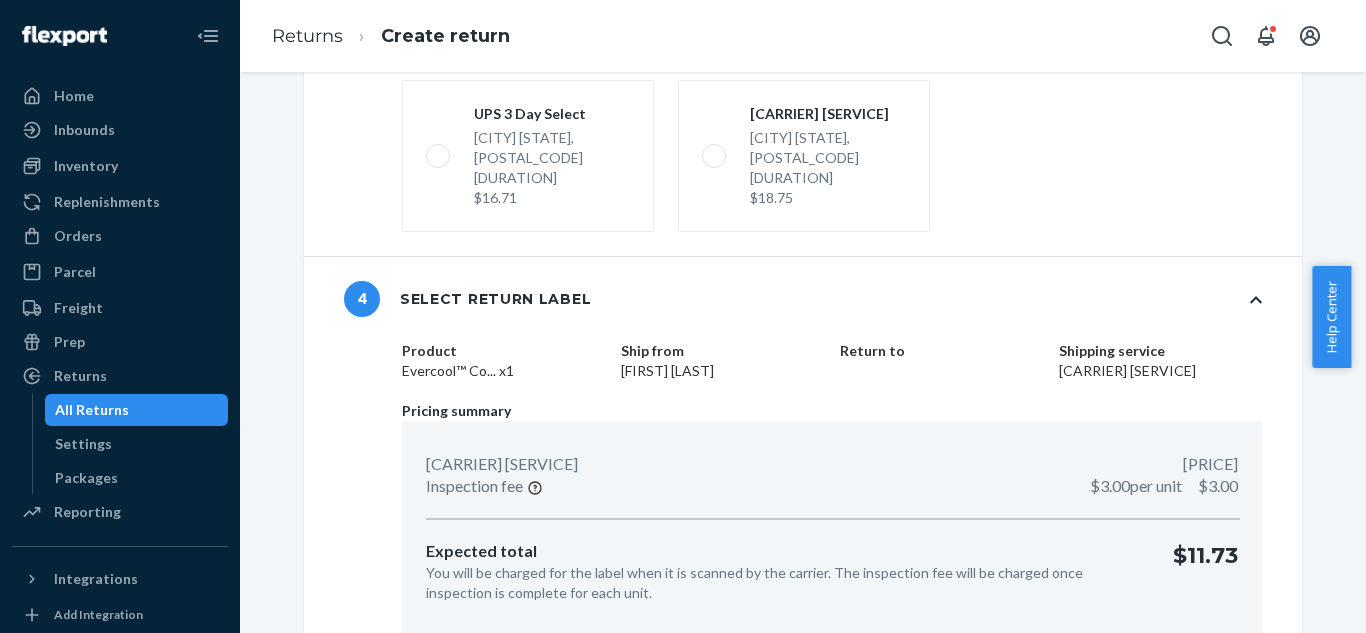 scroll, scrollTop: 998, scrollLeft: 0, axis: vertical 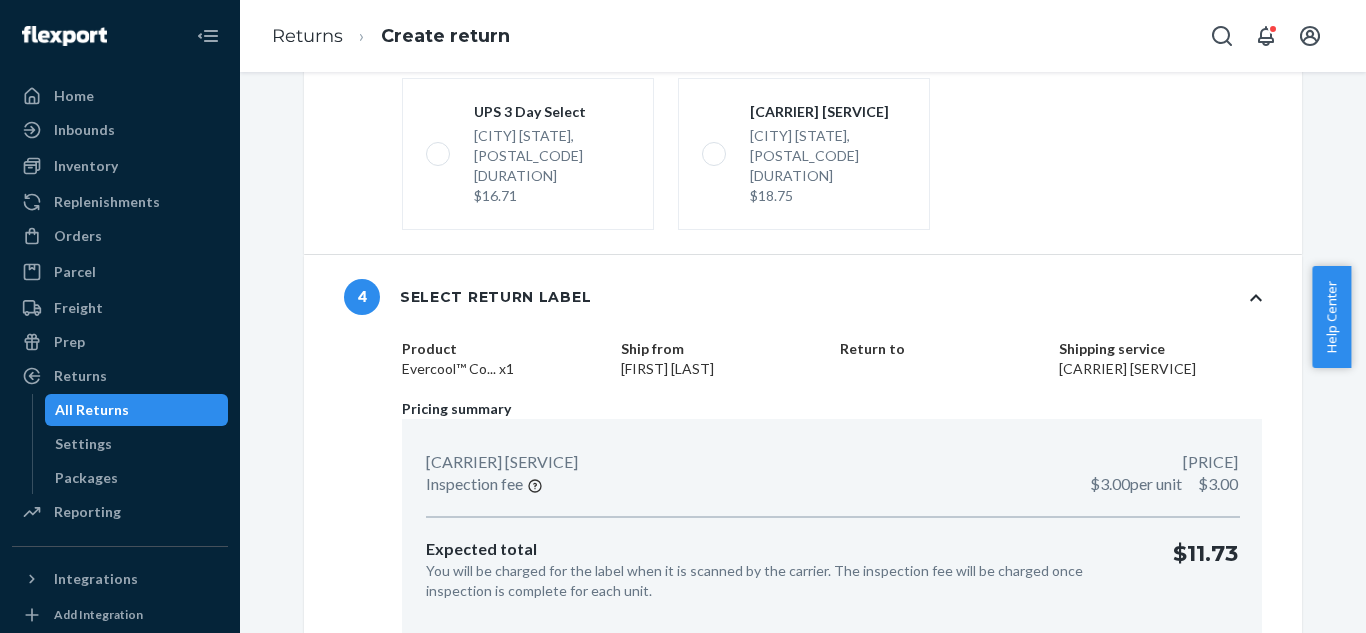 click on "Create return label" at bounding box center (1182, 669) 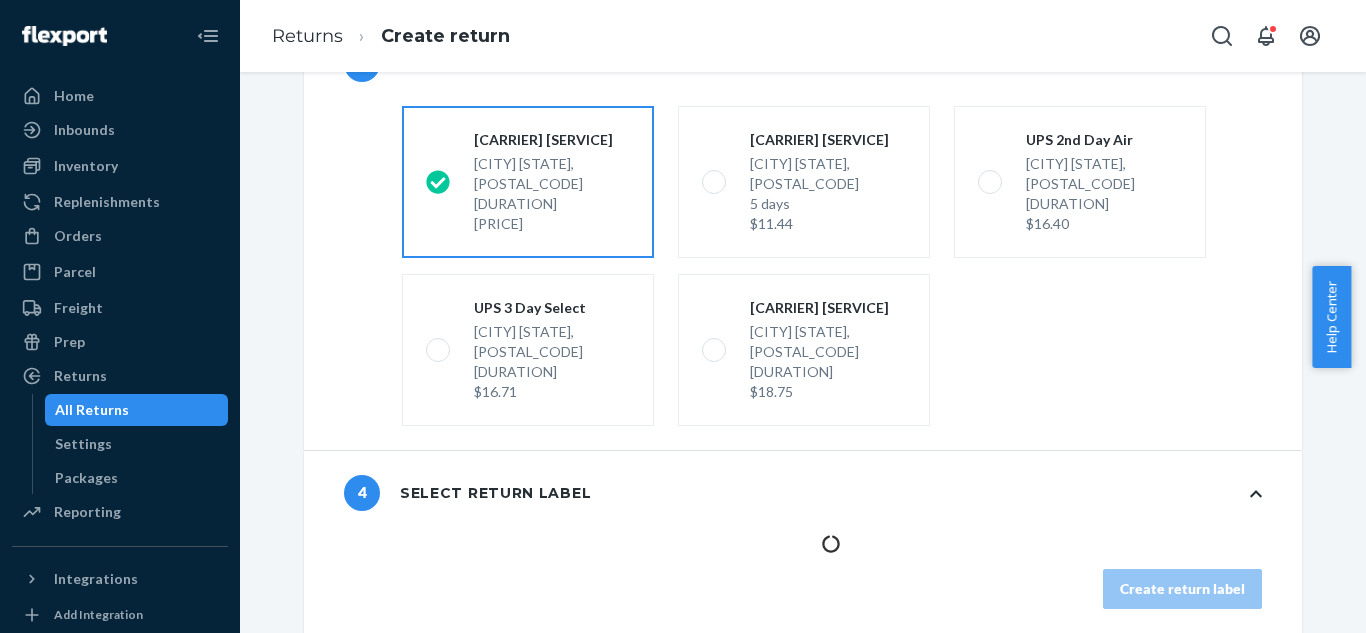 scroll, scrollTop: 722, scrollLeft: 0, axis: vertical 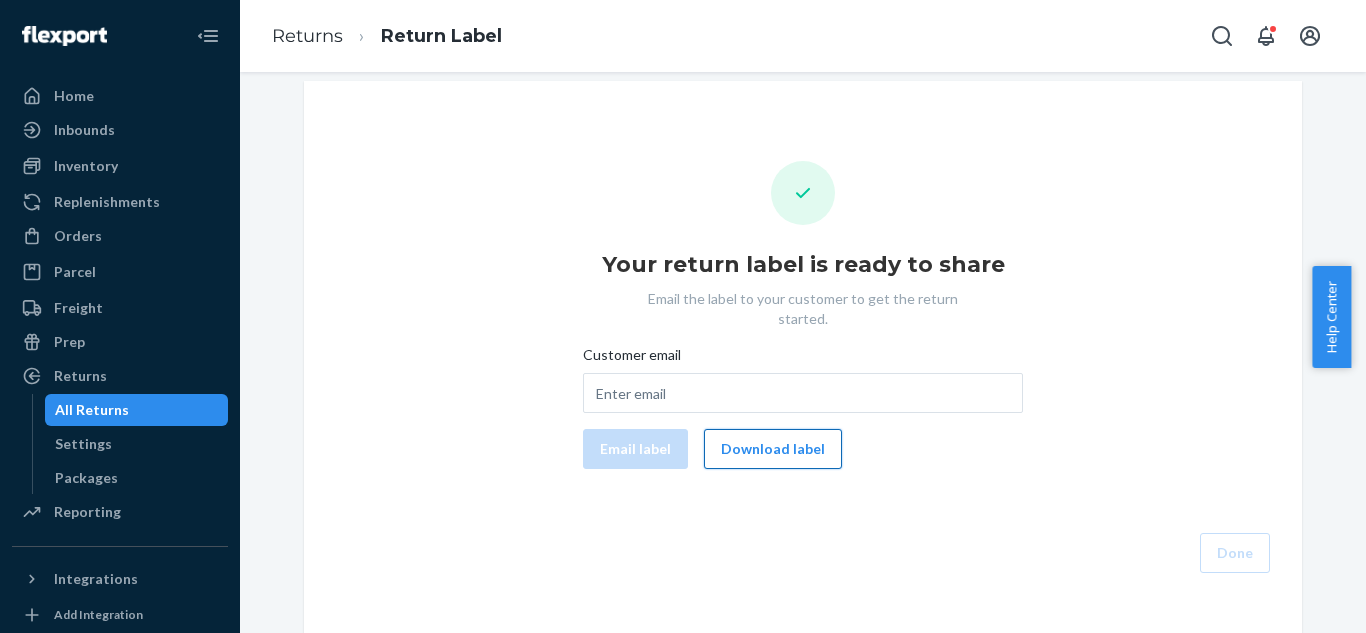 click on "Download label" at bounding box center [773, 449] 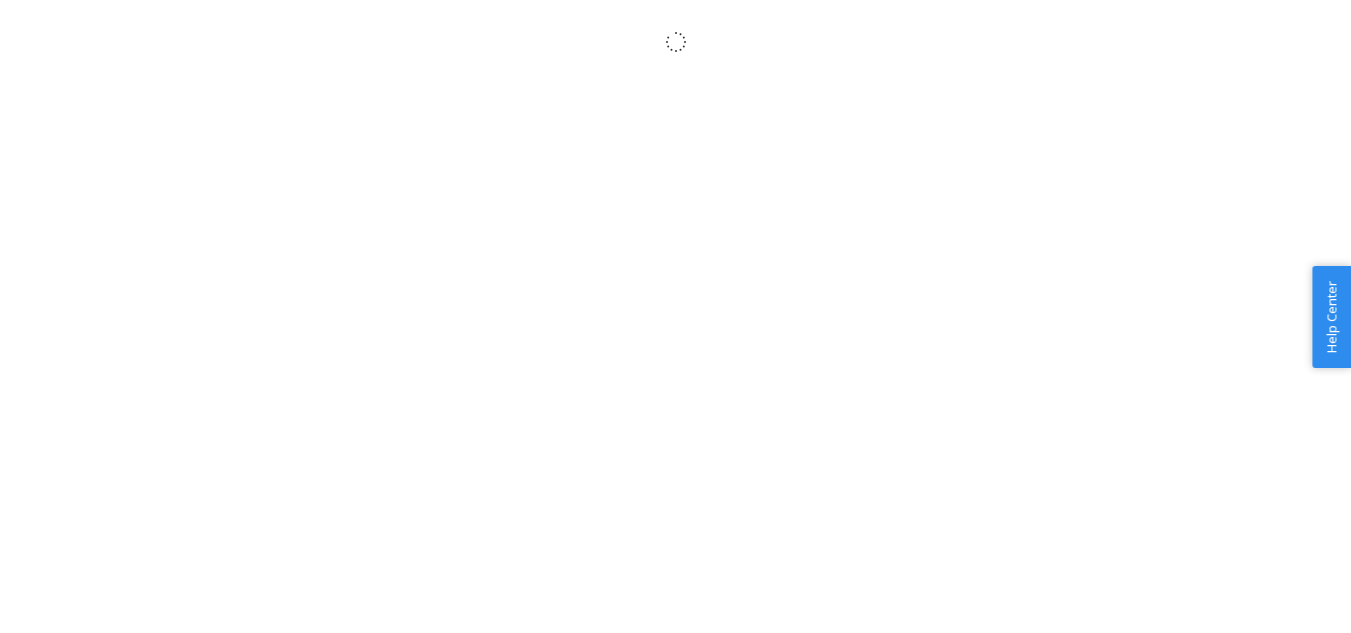 scroll, scrollTop: 0, scrollLeft: 0, axis: both 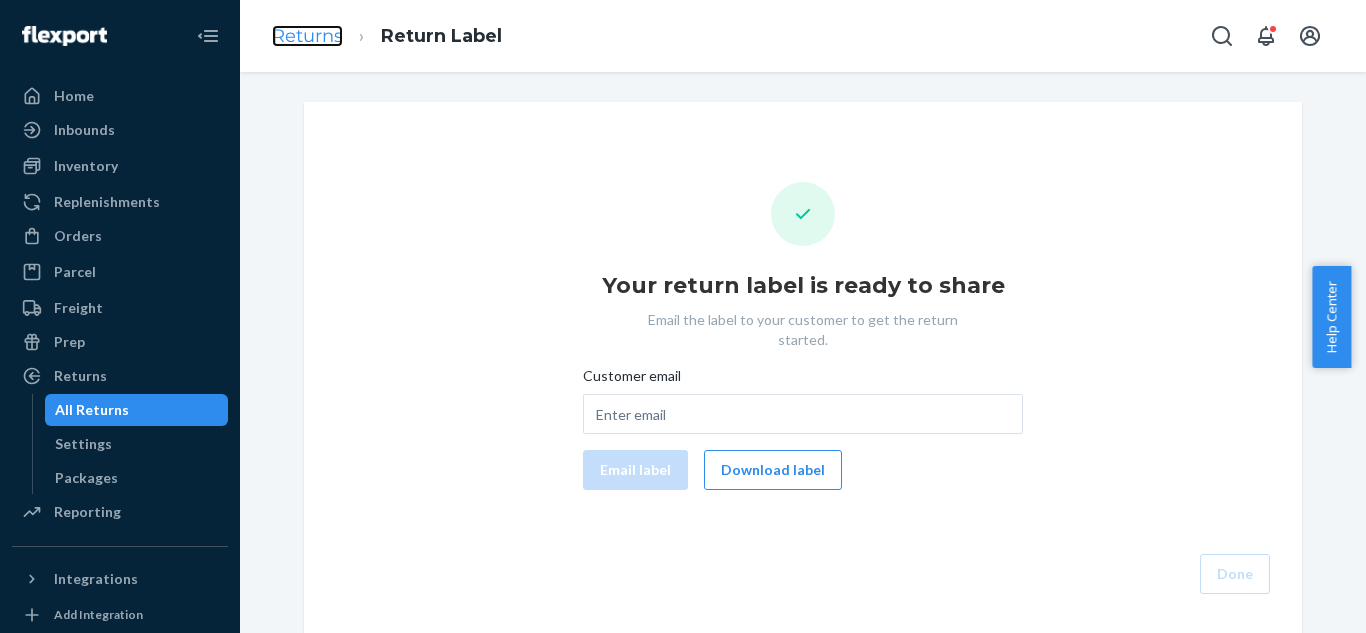 click on "Returns" at bounding box center (307, 36) 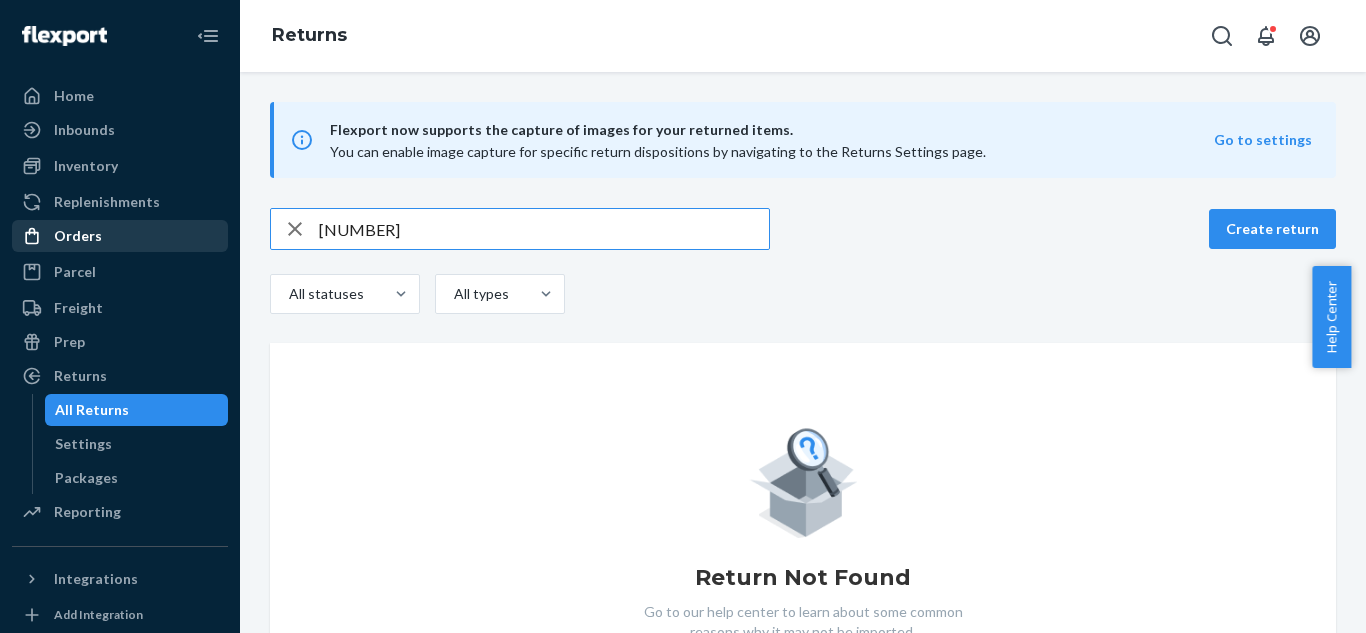 type on "[NUMBER]" 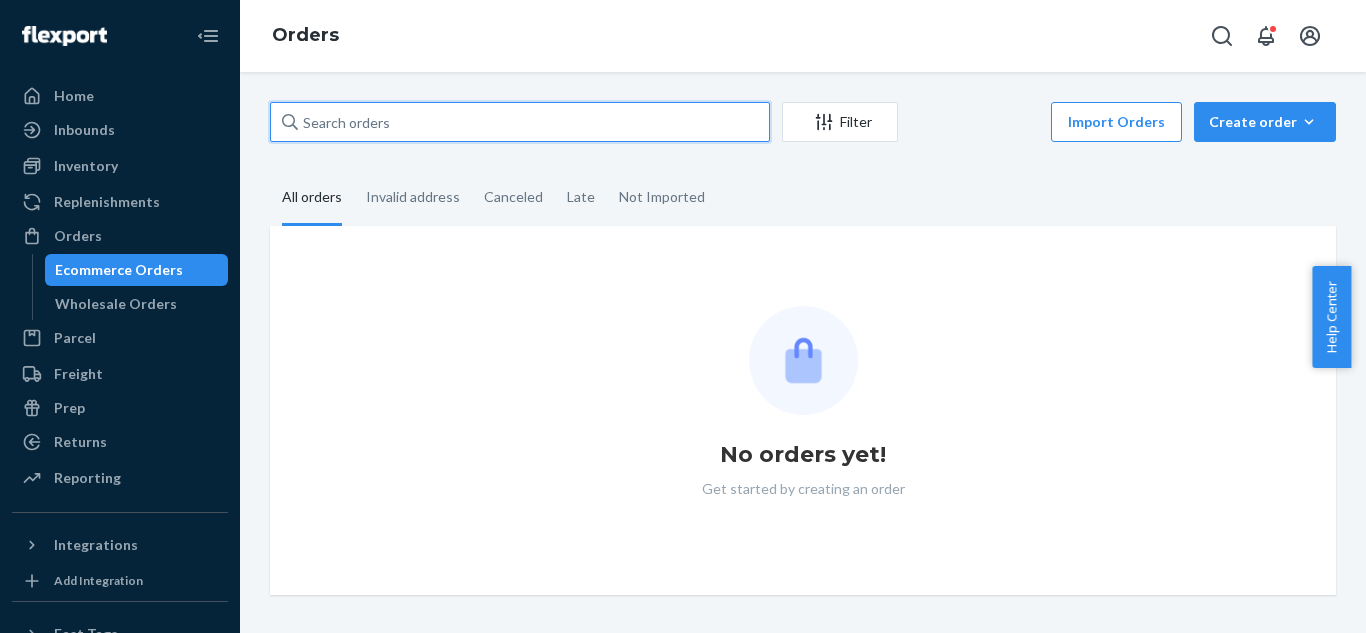 click at bounding box center [520, 122] 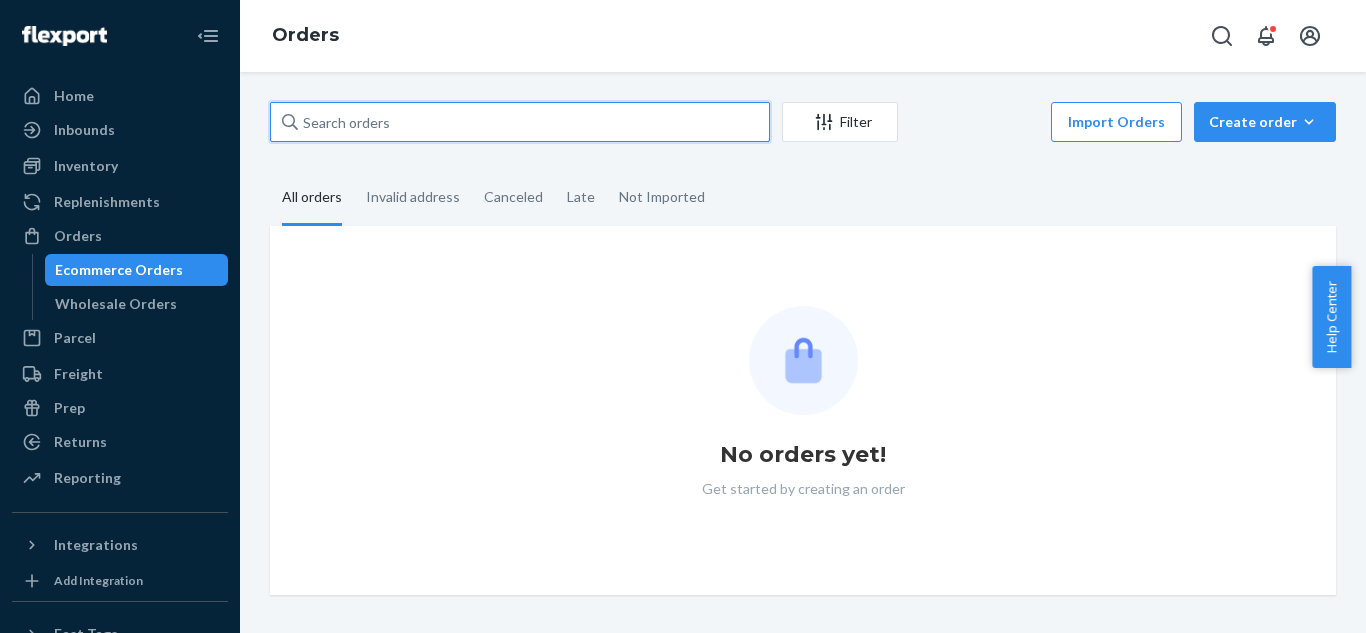 paste on "[NUMBER]" 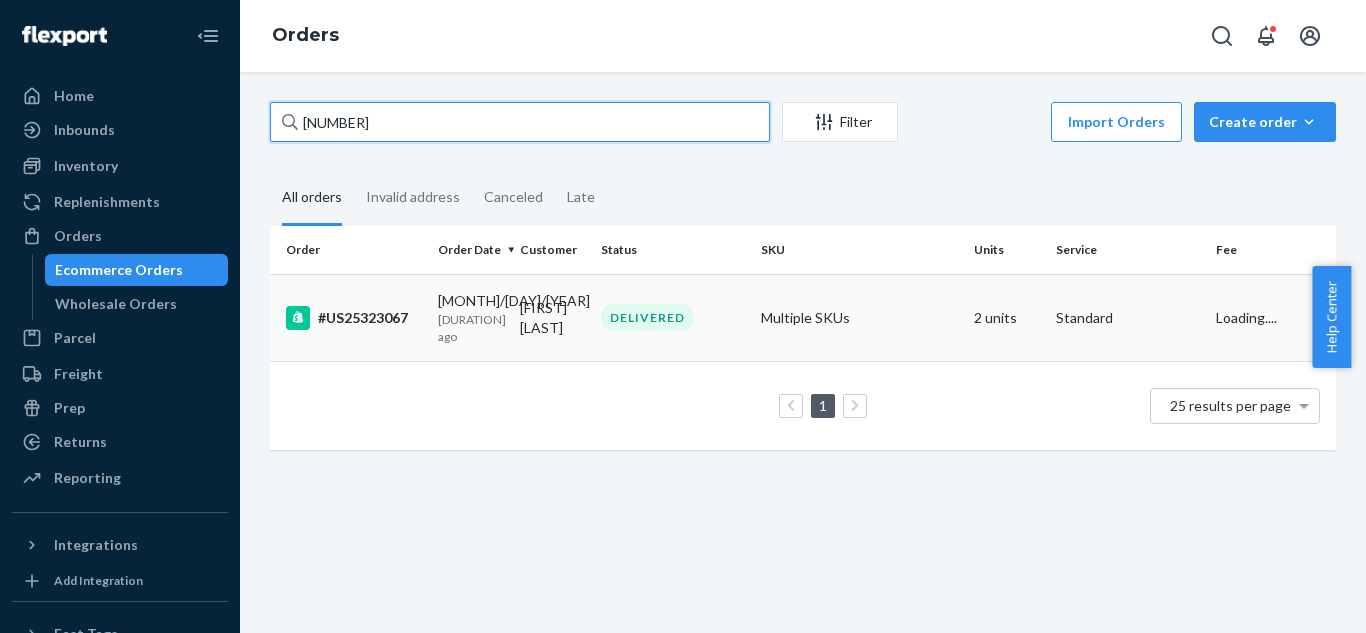 type on "[NUMBER]" 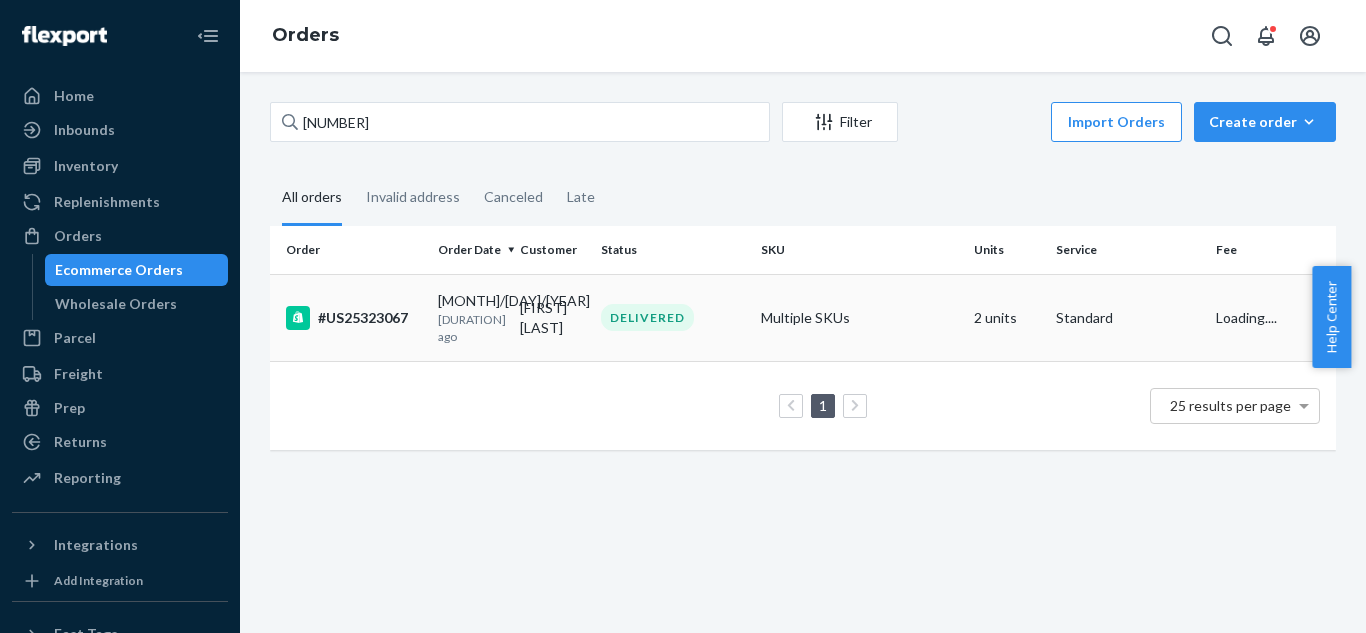 click on "#US25323067" at bounding box center [354, 318] 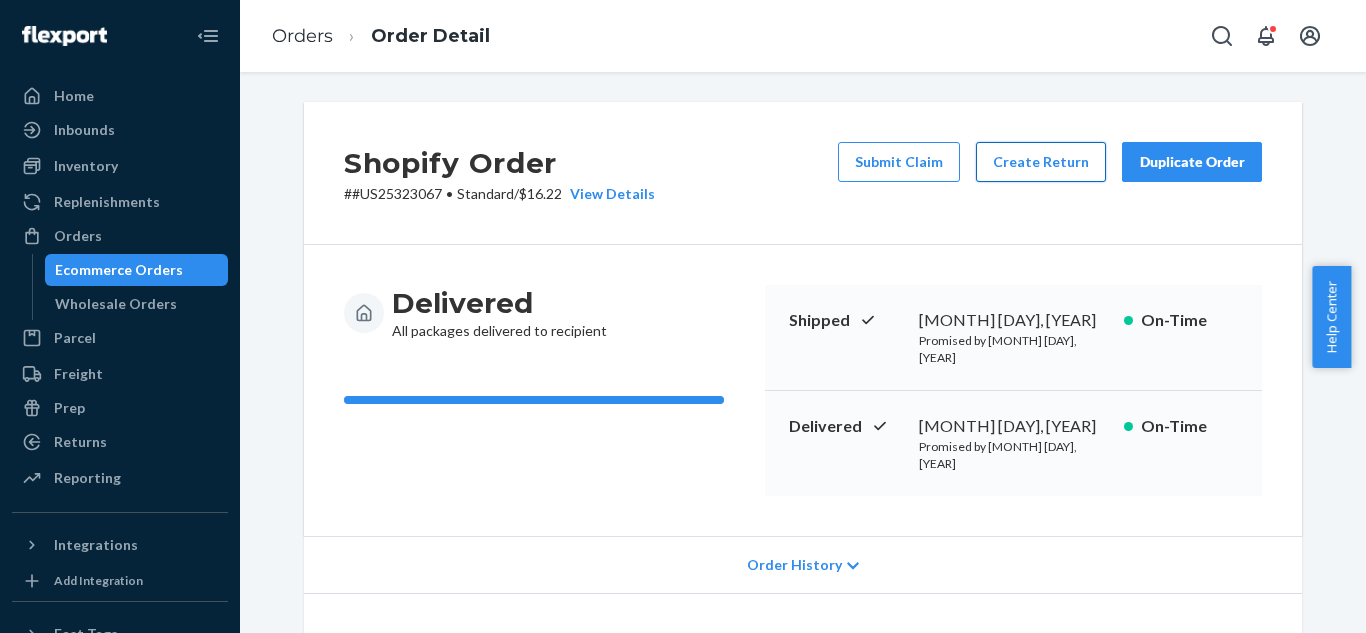 click on "Create Return" at bounding box center (1041, 162) 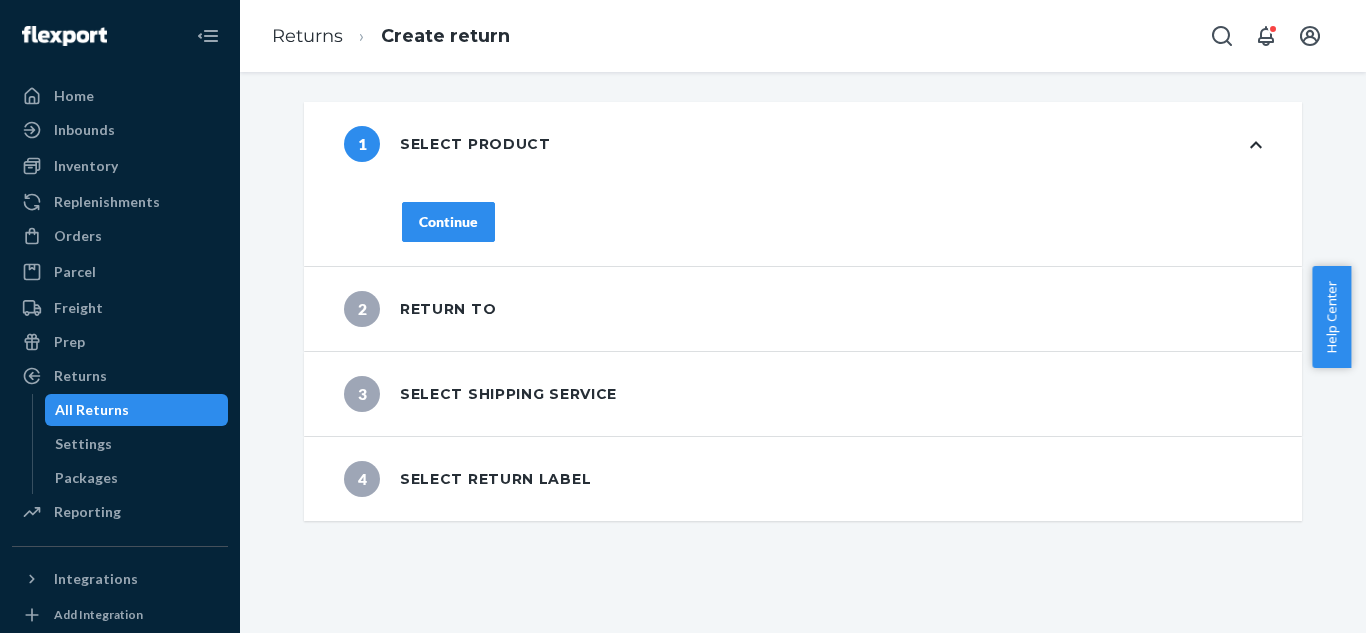 click on "Continue" at bounding box center (448, 222) 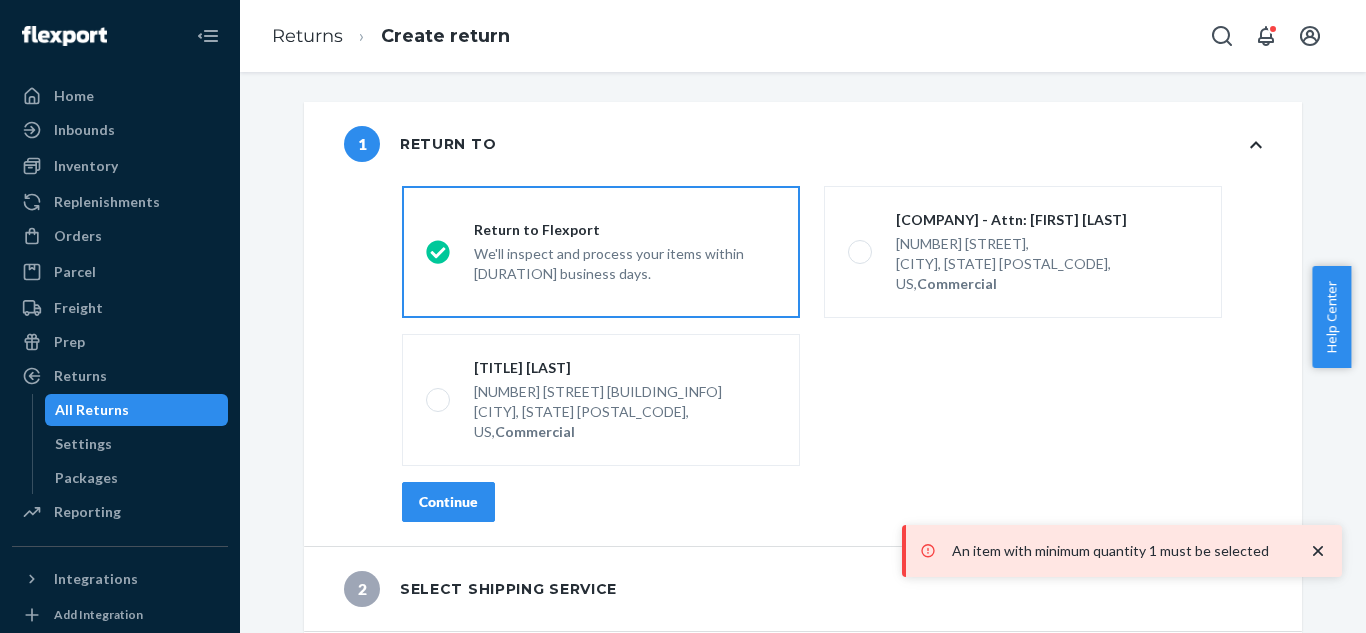 scroll, scrollTop: 43, scrollLeft: 0, axis: vertical 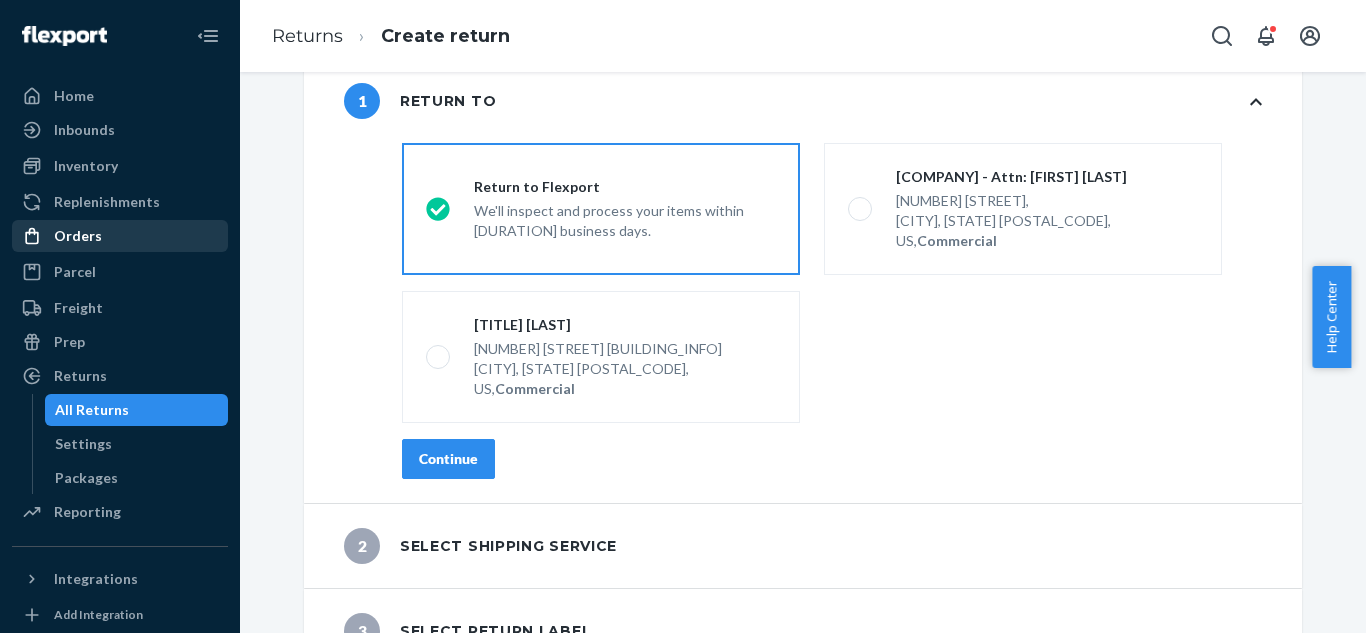 click on "Orders" at bounding box center (78, 236) 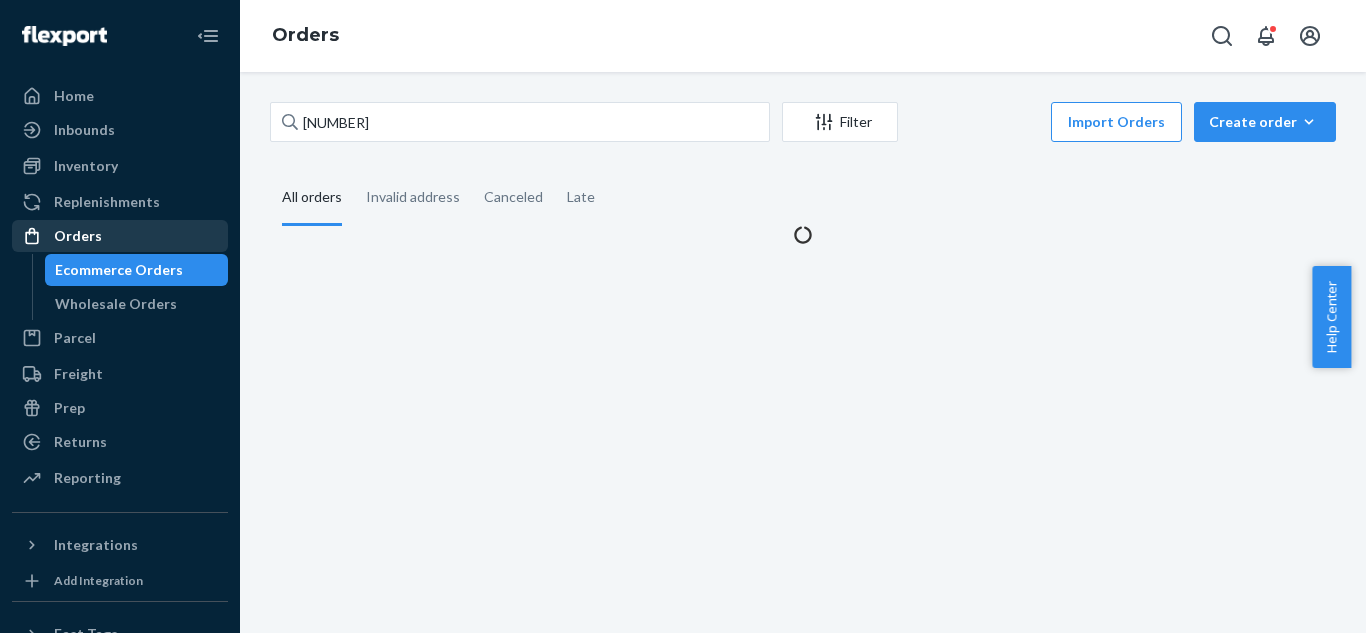 scroll, scrollTop: 0, scrollLeft: 0, axis: both 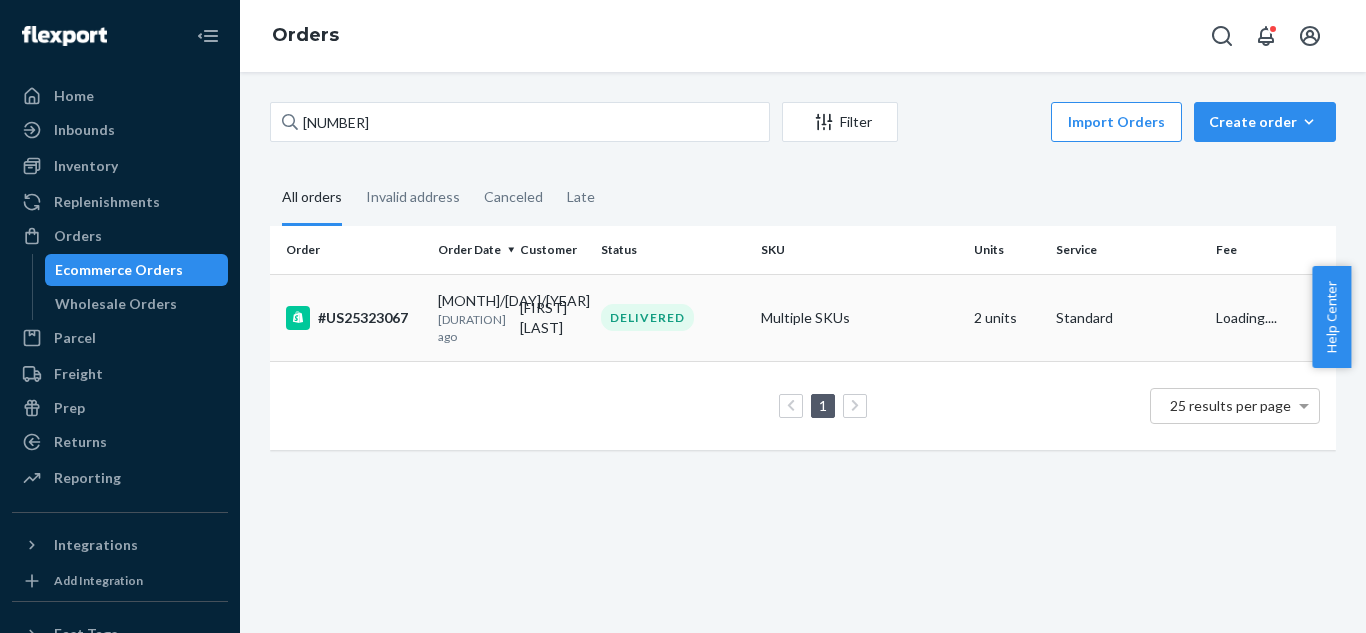 click on "#US25323067" at bounding box center (354, 318) 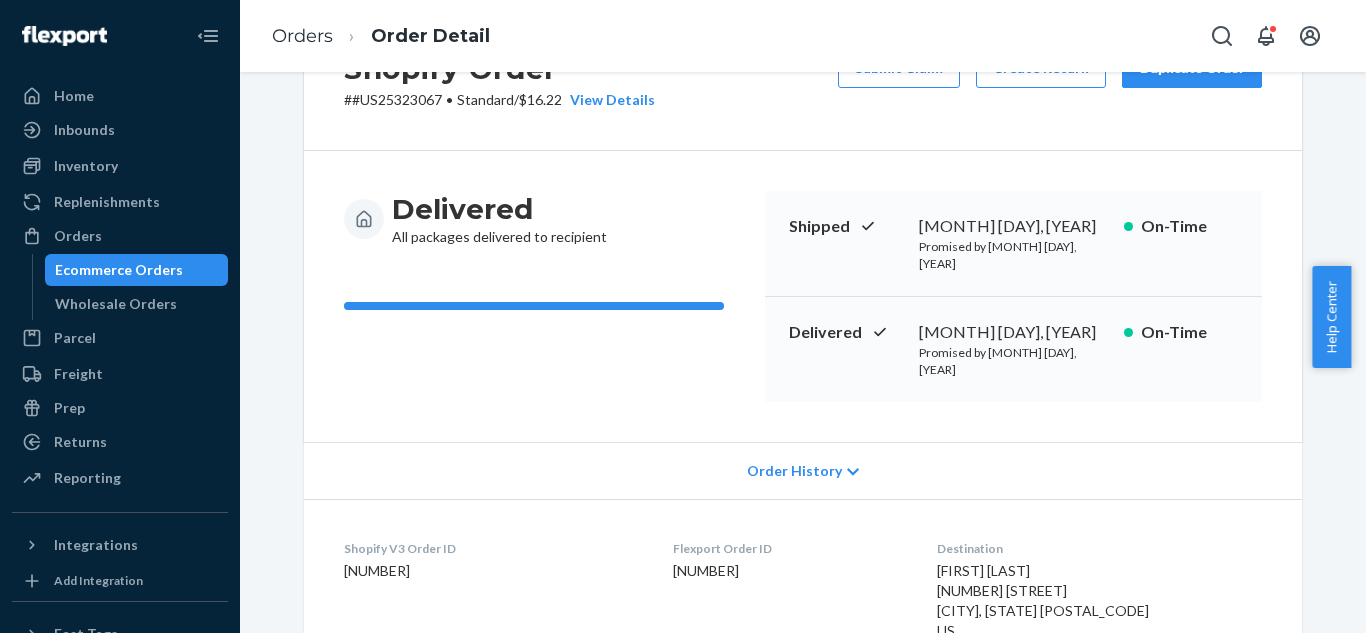 scroll, scrollTop: 200, scrollLeft: 0, axis: vertical 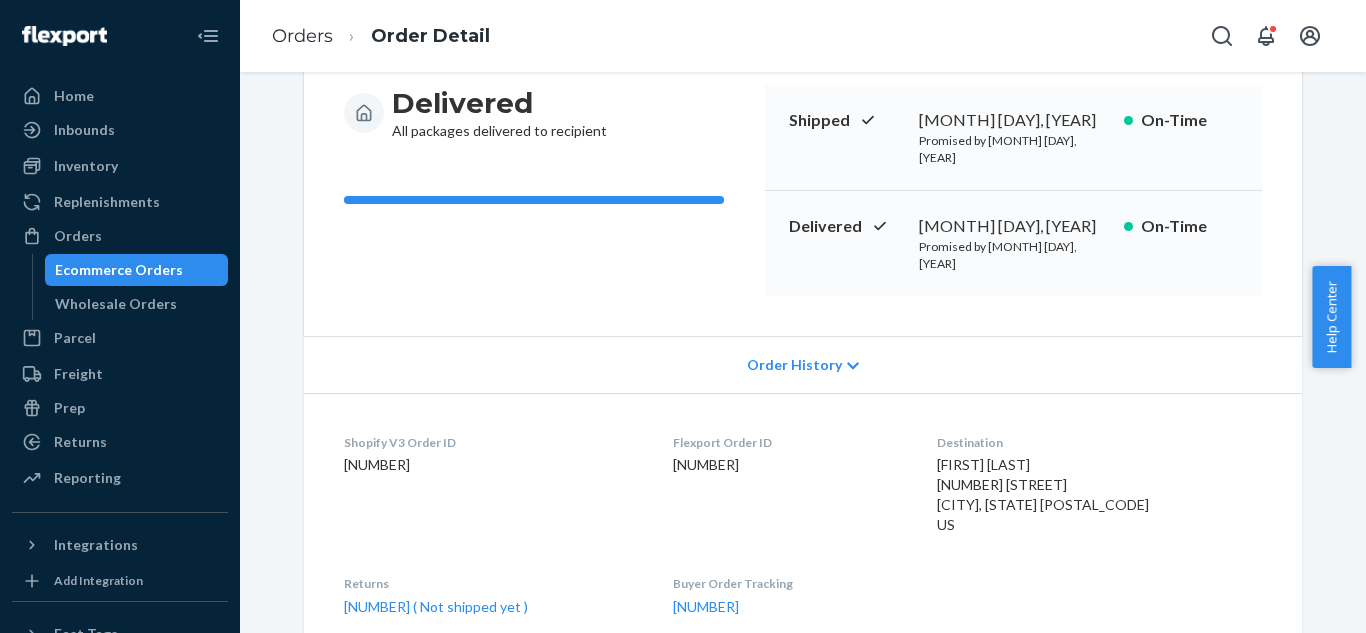 click on "Order History" at bounding box center [794, 365] 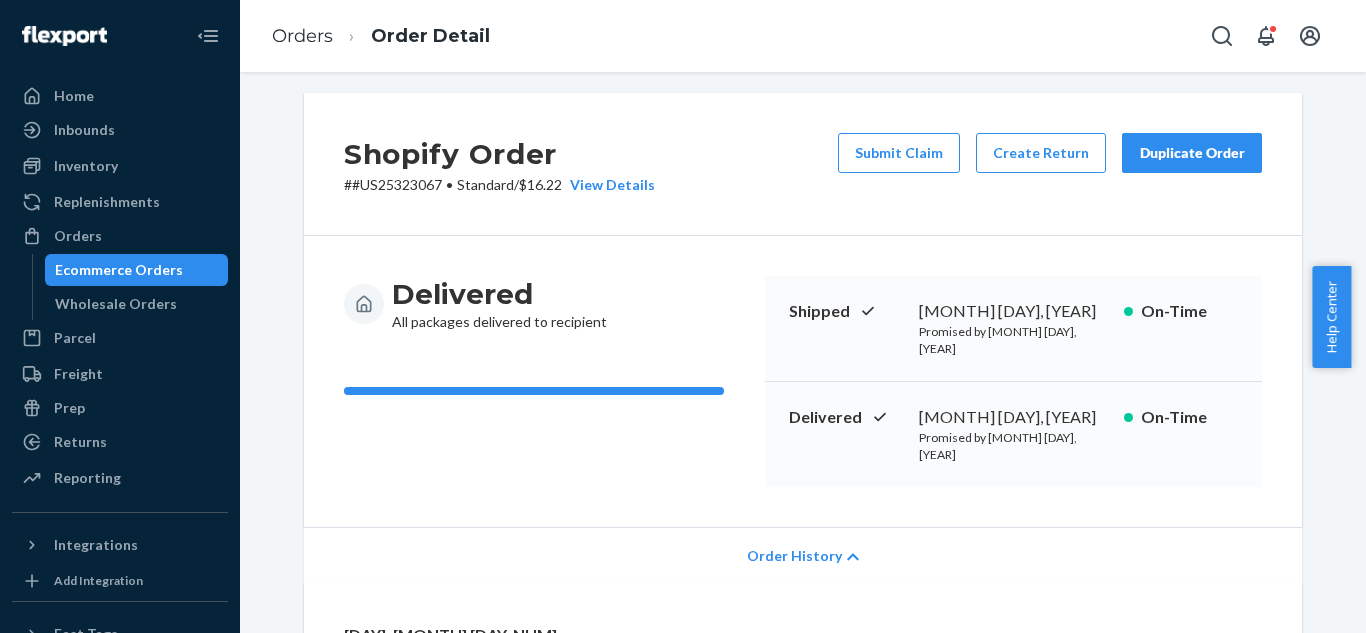 scroll, scrollTop: 0, scrollLeft: 0, axis: both 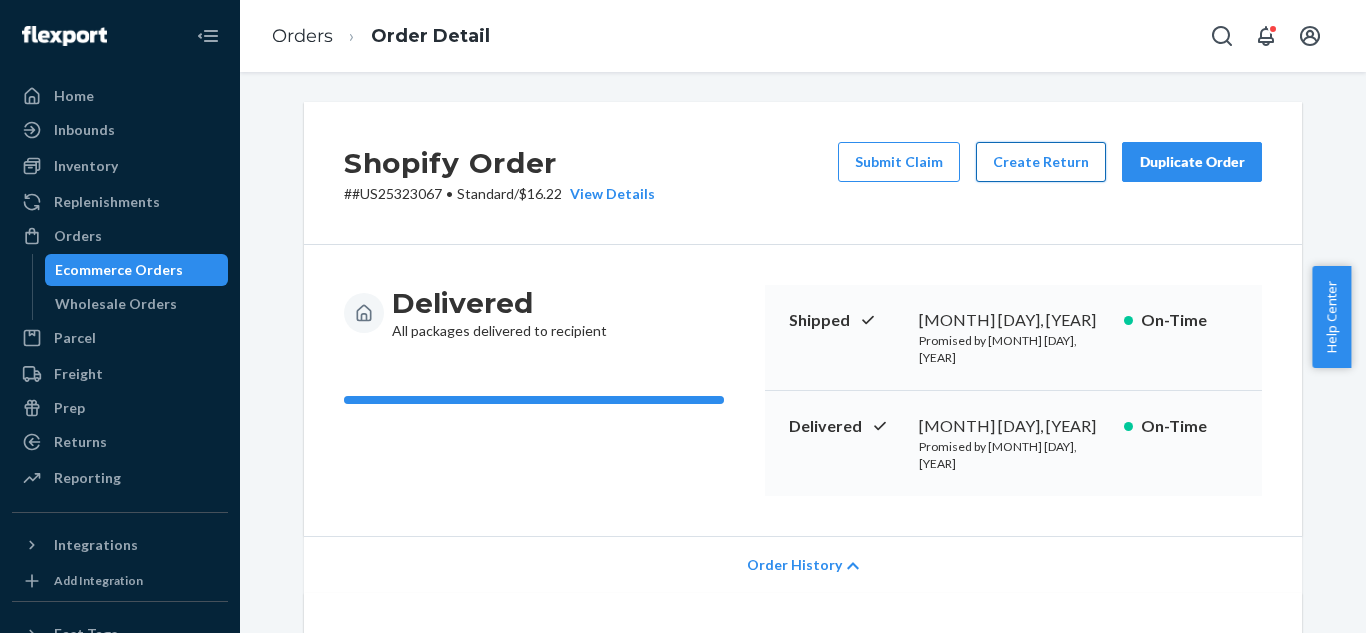 click on "Create Return" at bounding box center [1041, 162] 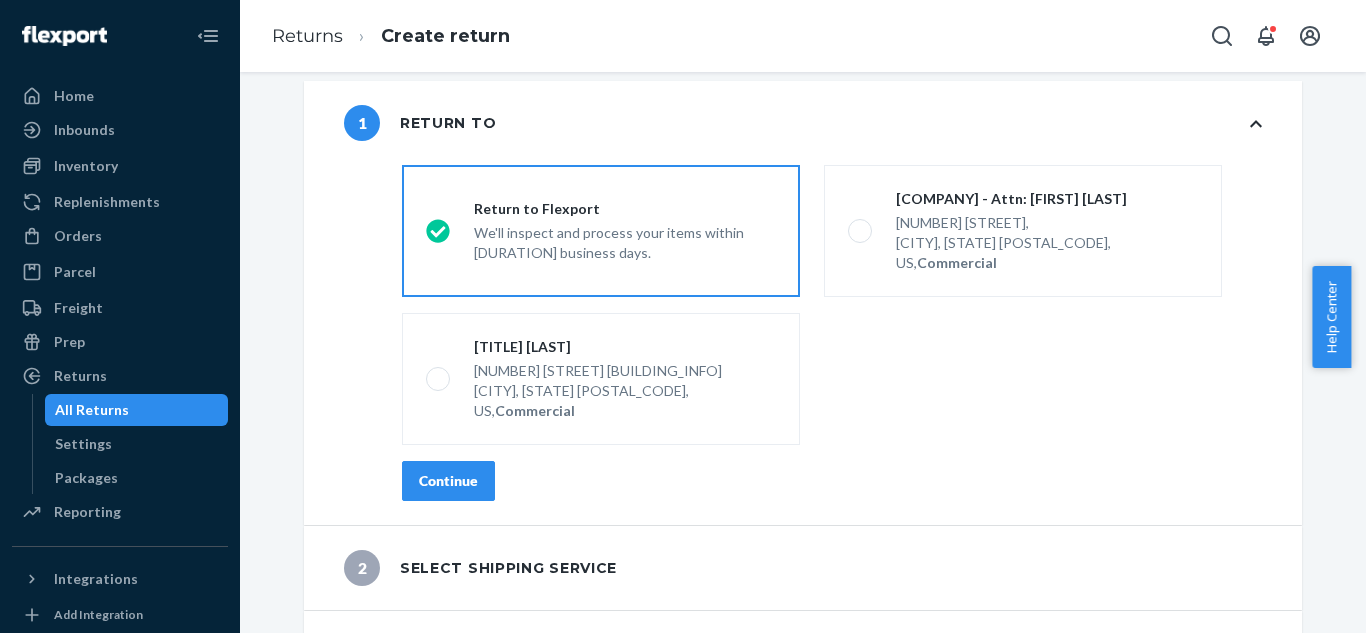 scroll, scrollTop: 0, scrollLeft: 0, axis: both 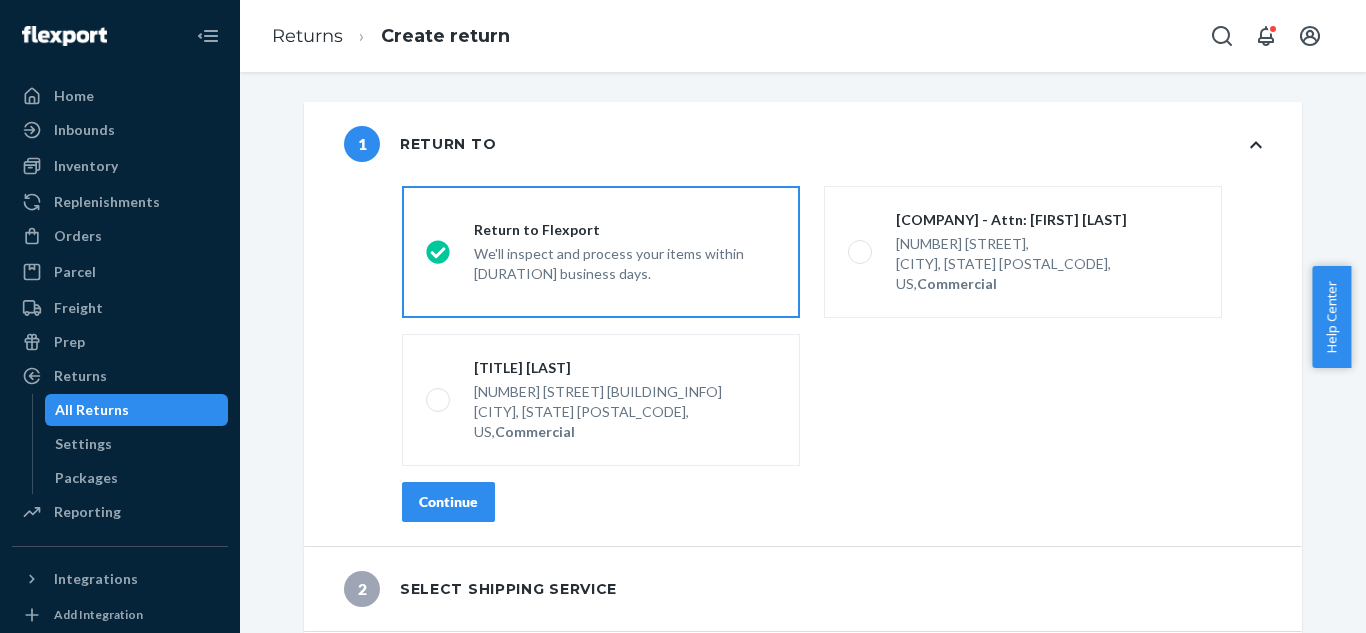 click on "Continue" at bounding box center (448, 502) 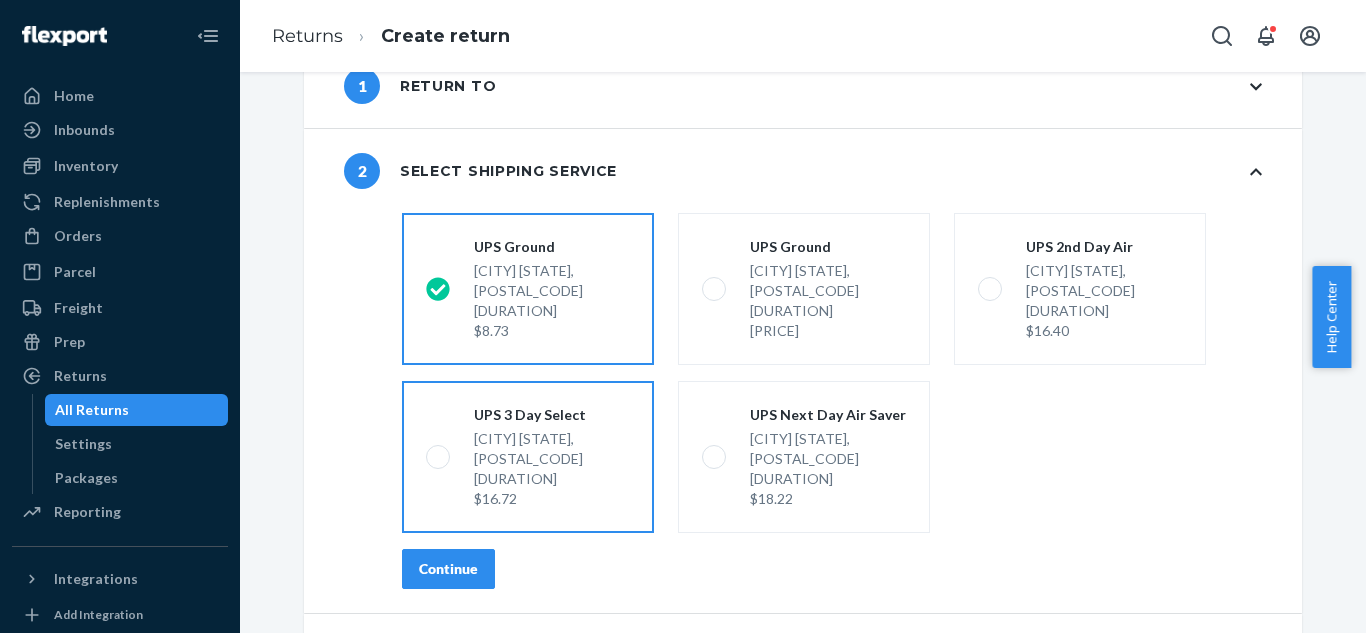 scroll, scrollTop: 83, scrollLeft: 0, axis: vertical 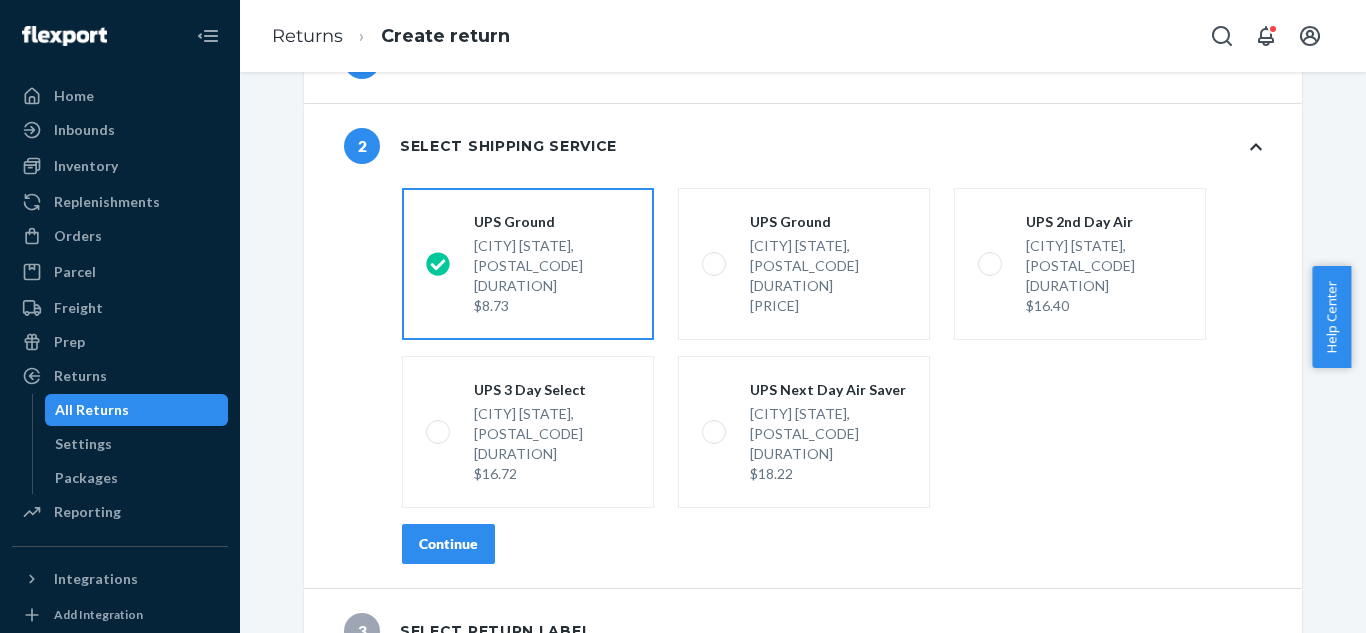click on "Continue" at bounding box center (448, 544) 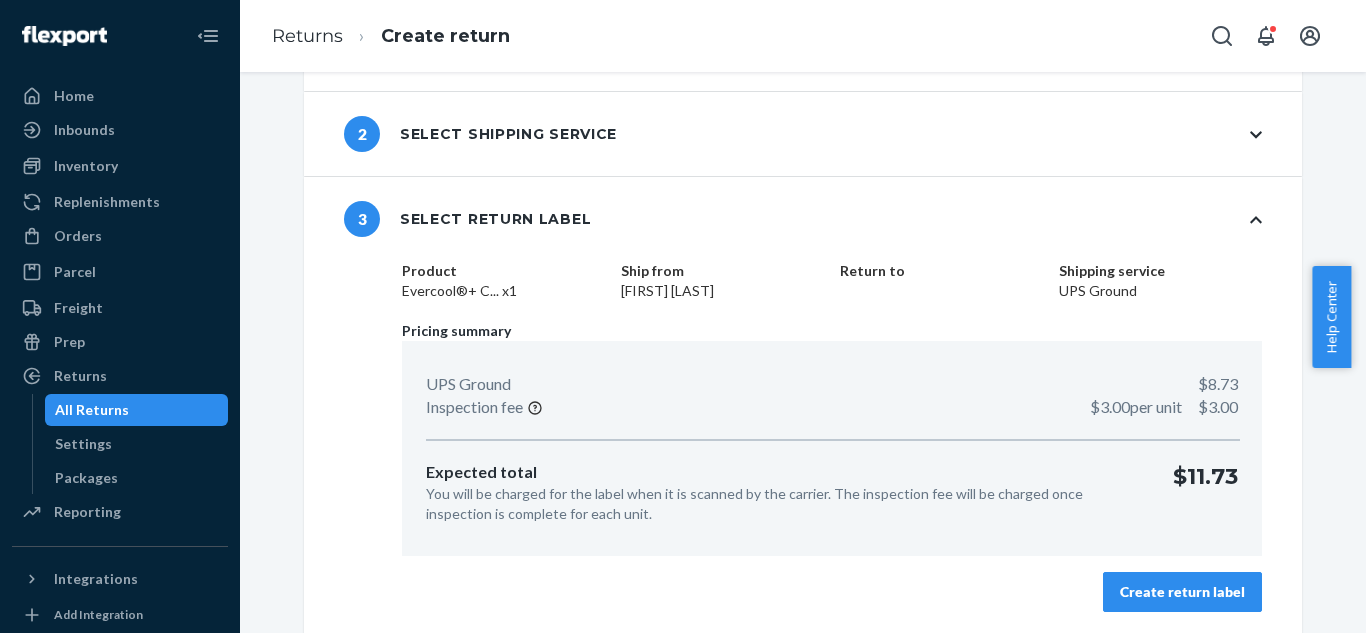 scroll, scrollTop: 98, scrollLeft: 0, axis: vertical 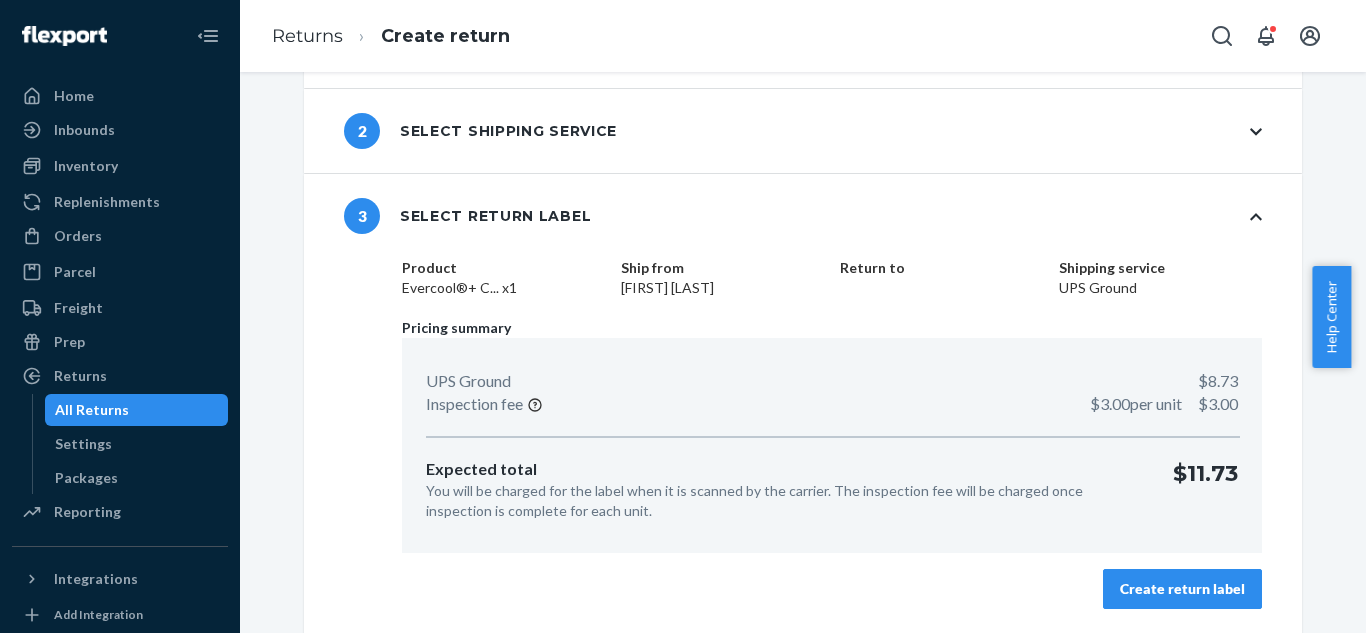 click on "Product" at bounding box center [503, 268] 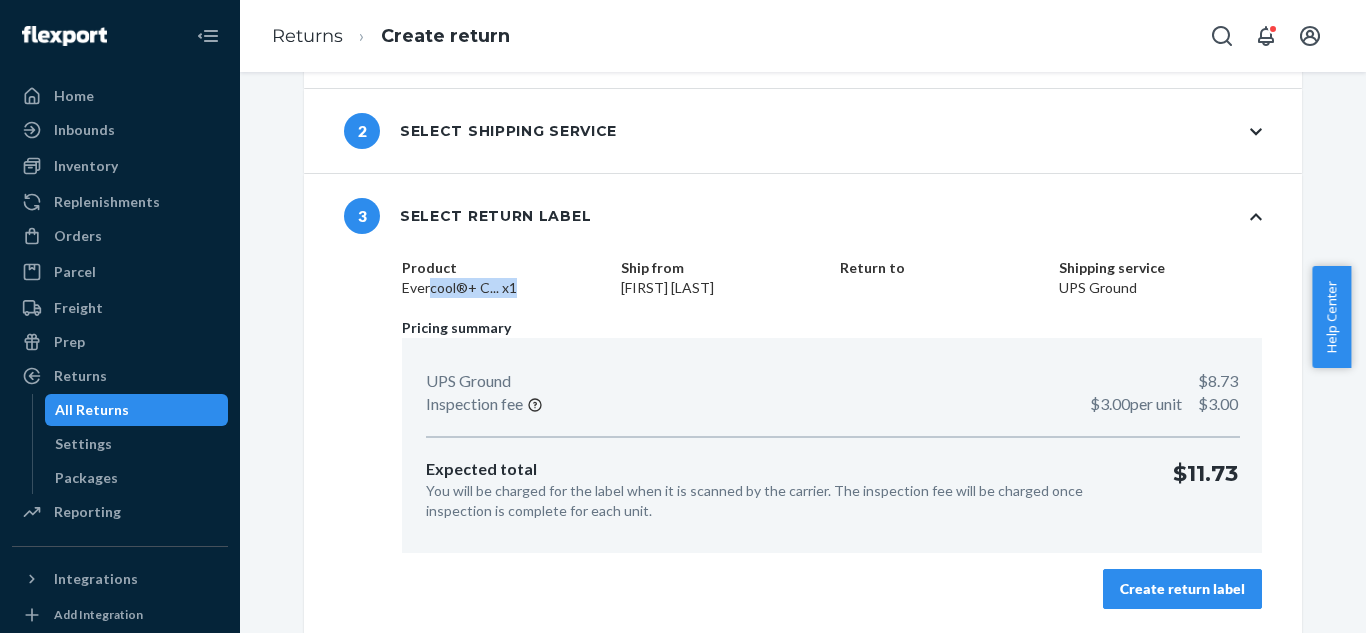 drag, startPoint x: 422, startPoint y: 284, endPoint x: 550, endPoint y: 287, distance: 128.03516 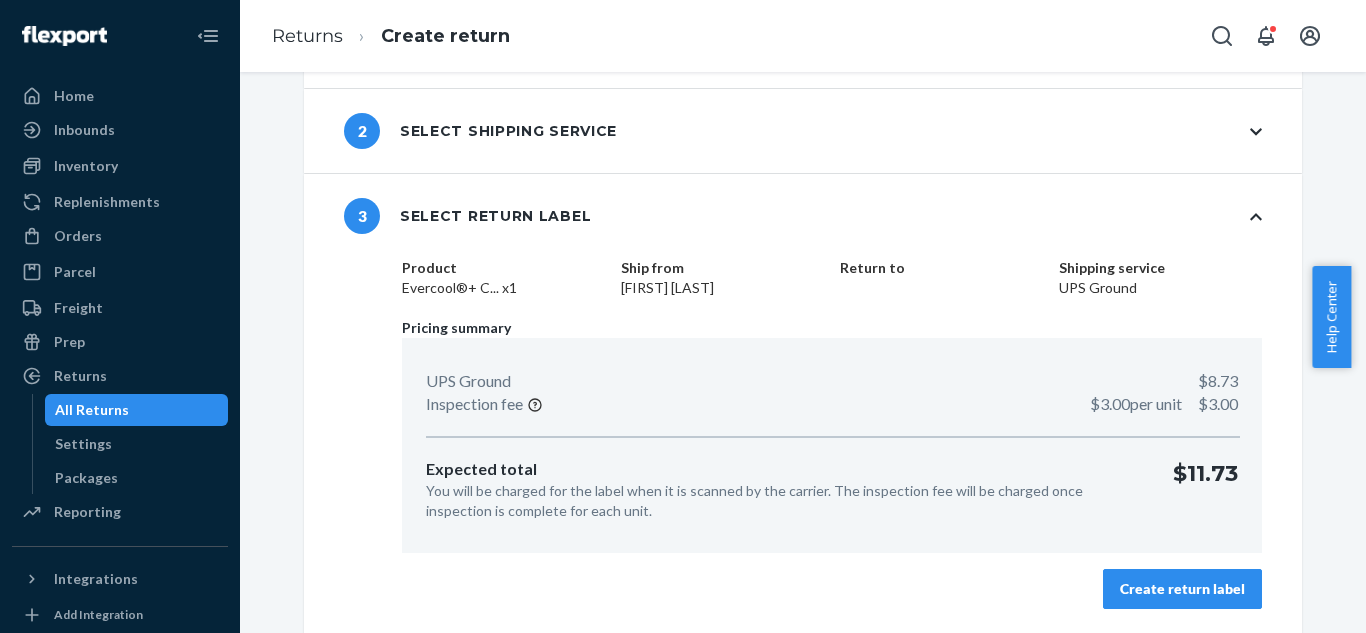 click on "UPS Ground $[PRICE] Inspection fee $[PRICE]  per unit  $[PRICE] Expected total You will be charged for the label when it is scanned by the carrier.   The inspection fee will be charged once inspection is complete for each unit. $[PRICE]" at bounding box center (832, 445) 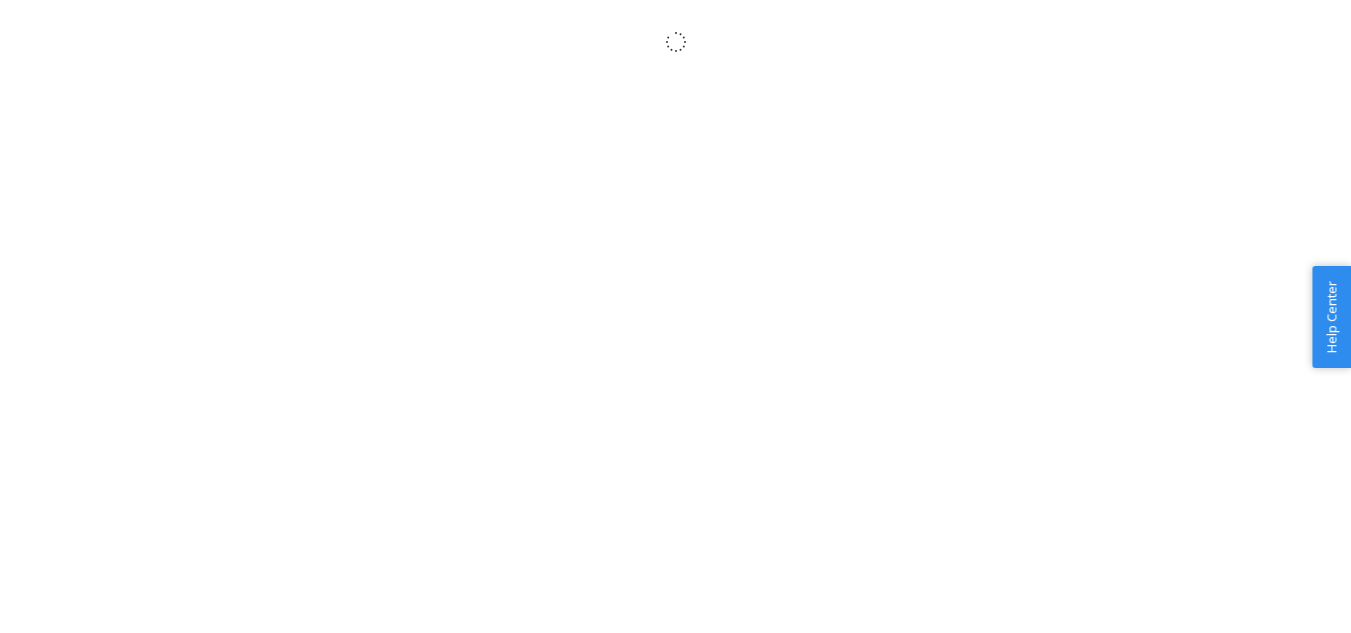 scroll, scrollTop: 0, scrollLeft: 0, axis: both 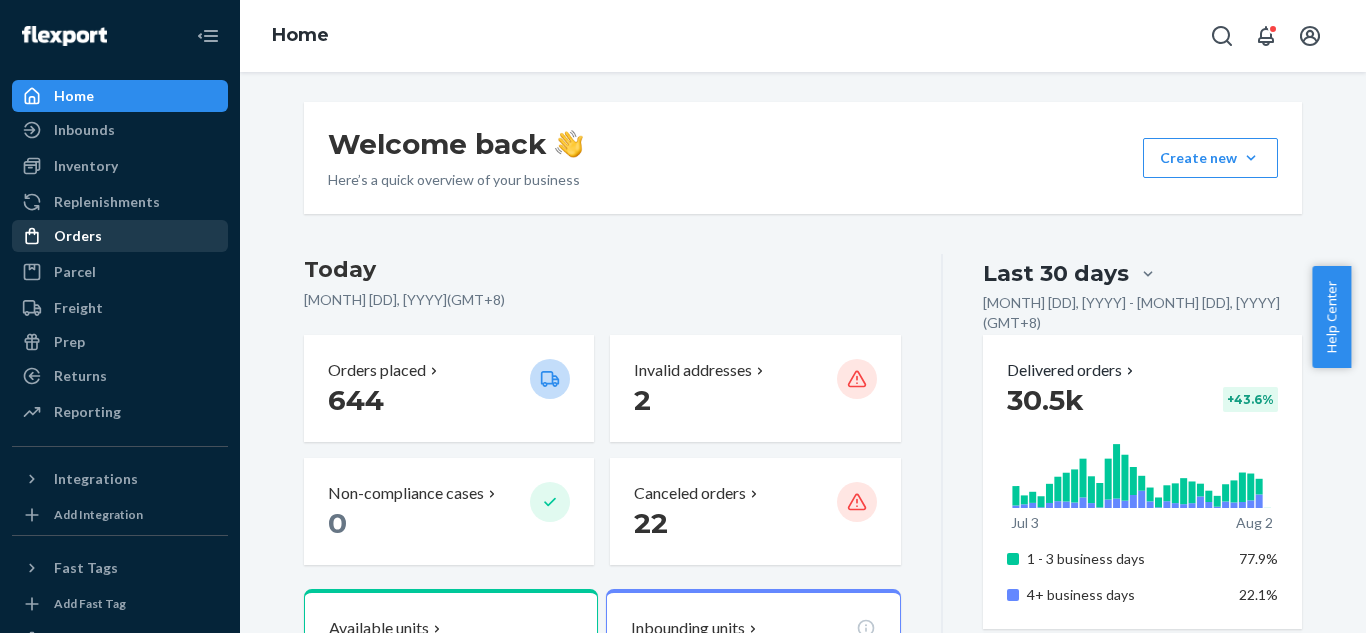 click on "Orders" at bounding box center (78, 236) 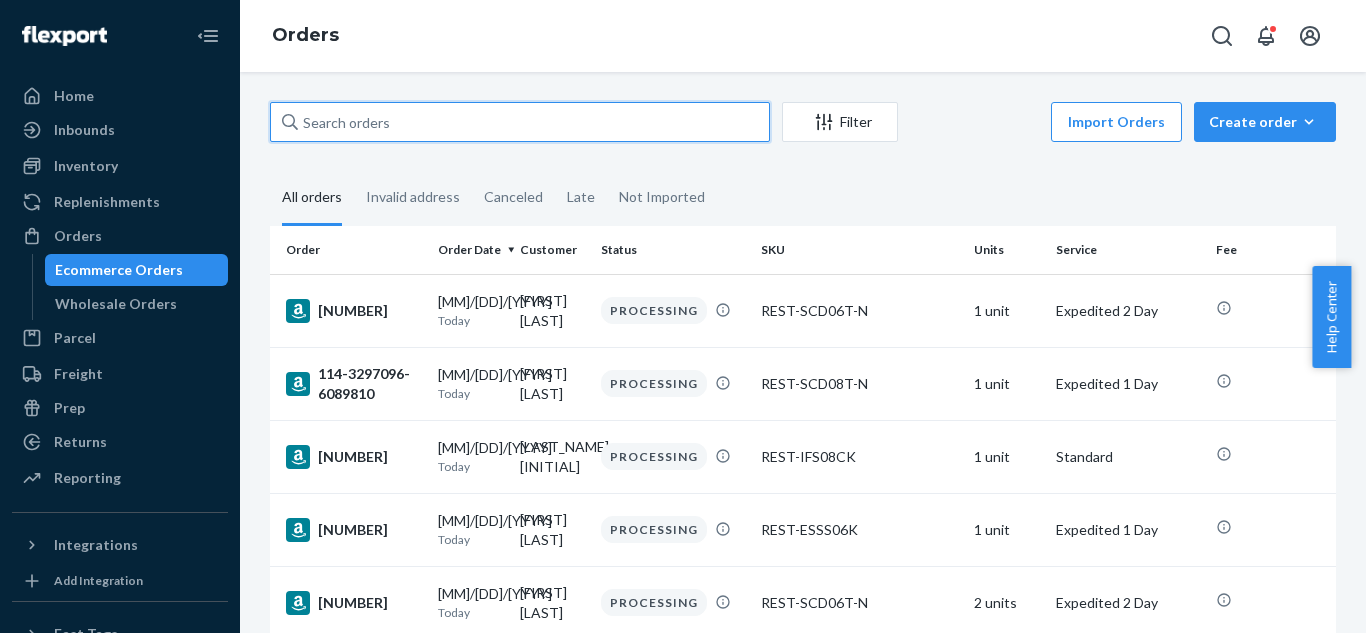 click at bounding box center (520, 122) 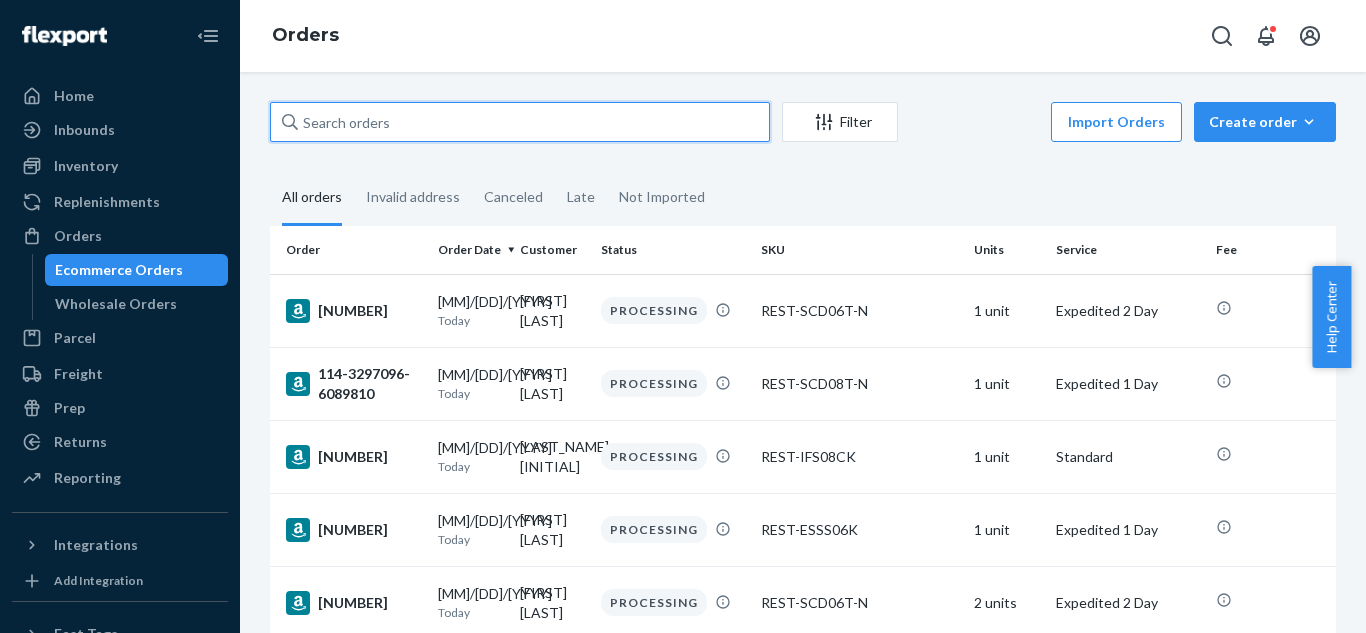 paste on "[NUMBER]" 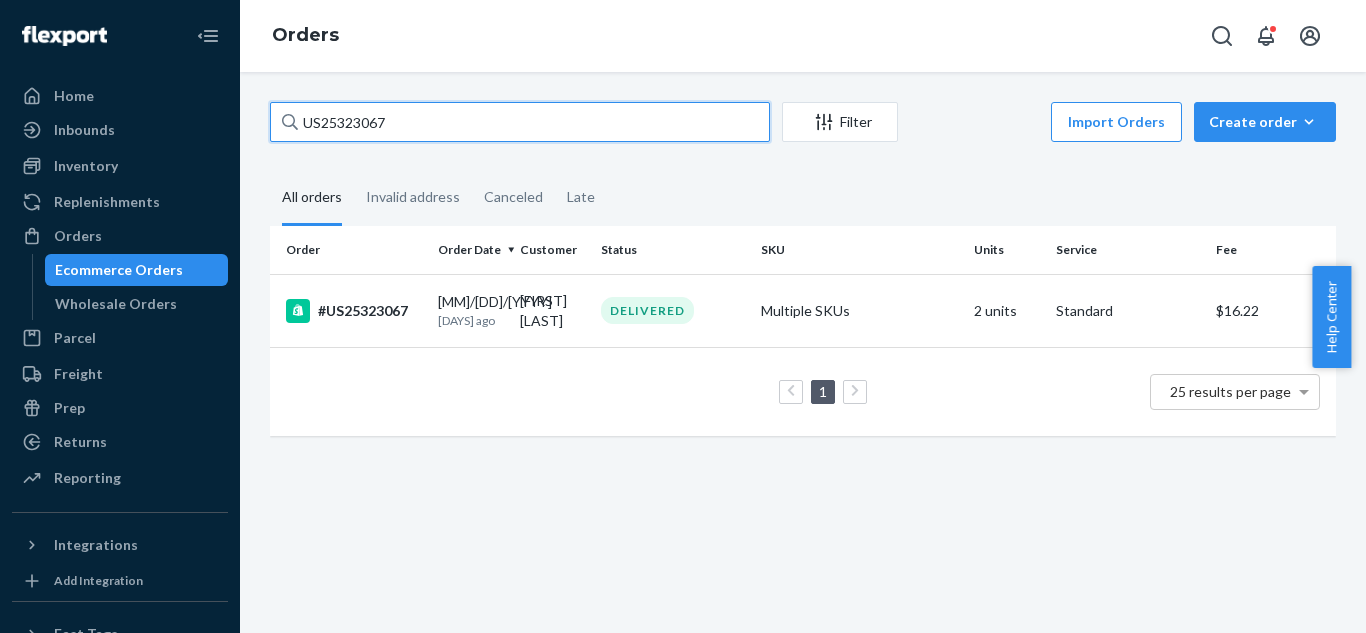 type on "[NUMBER]" 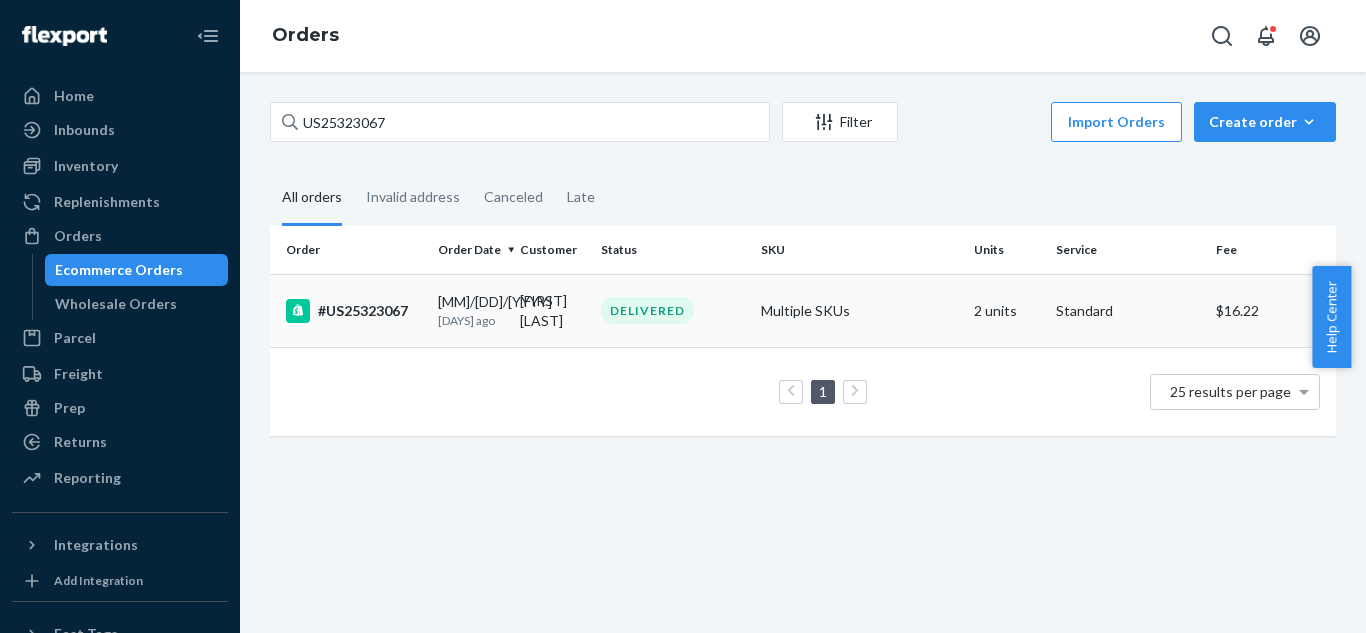 click on "#US25323067" at bounding box center [354, 311] 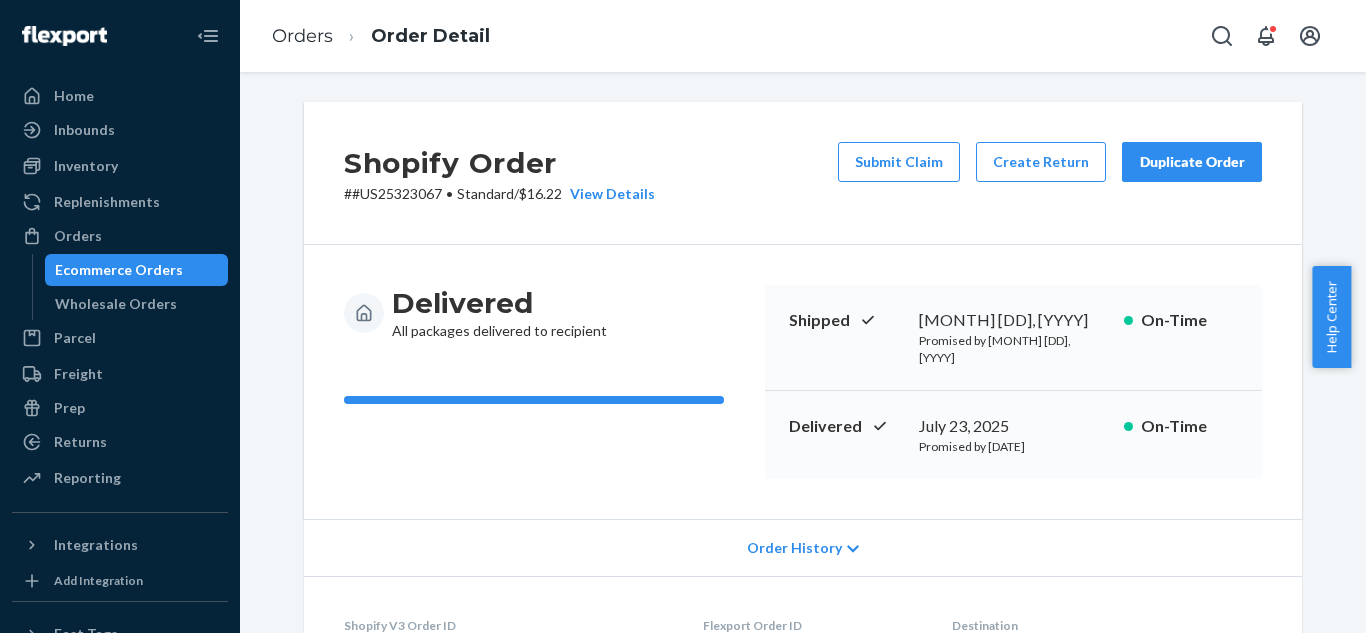 click on "Order History" at bounding box center (794, 548) 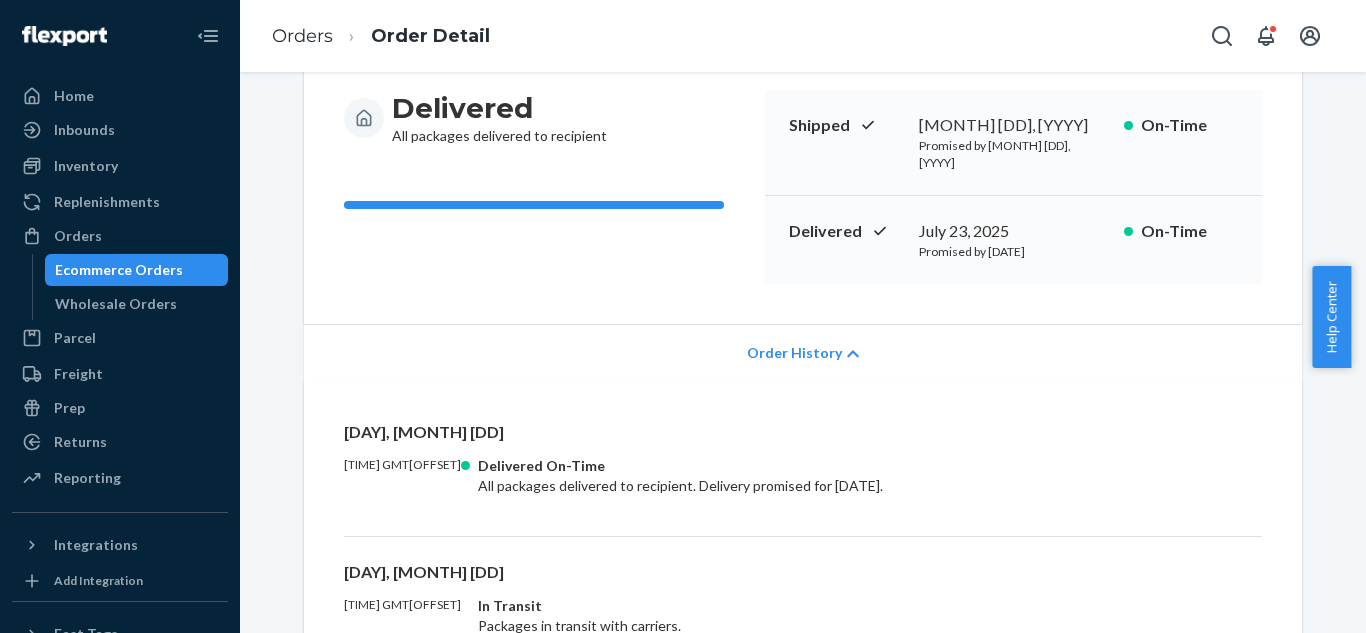scroll, scrollTop: 0, scrollLeft: 0, axis: both 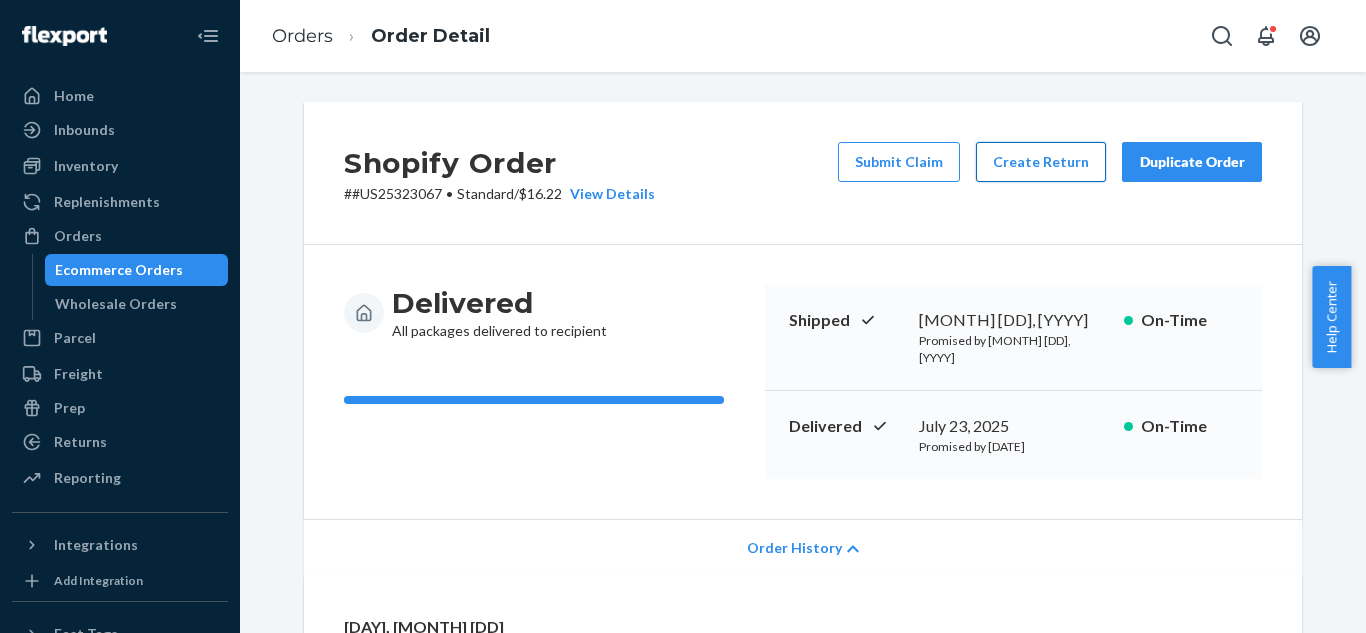 click on "Create Return" at bounding box center (1041, 162) 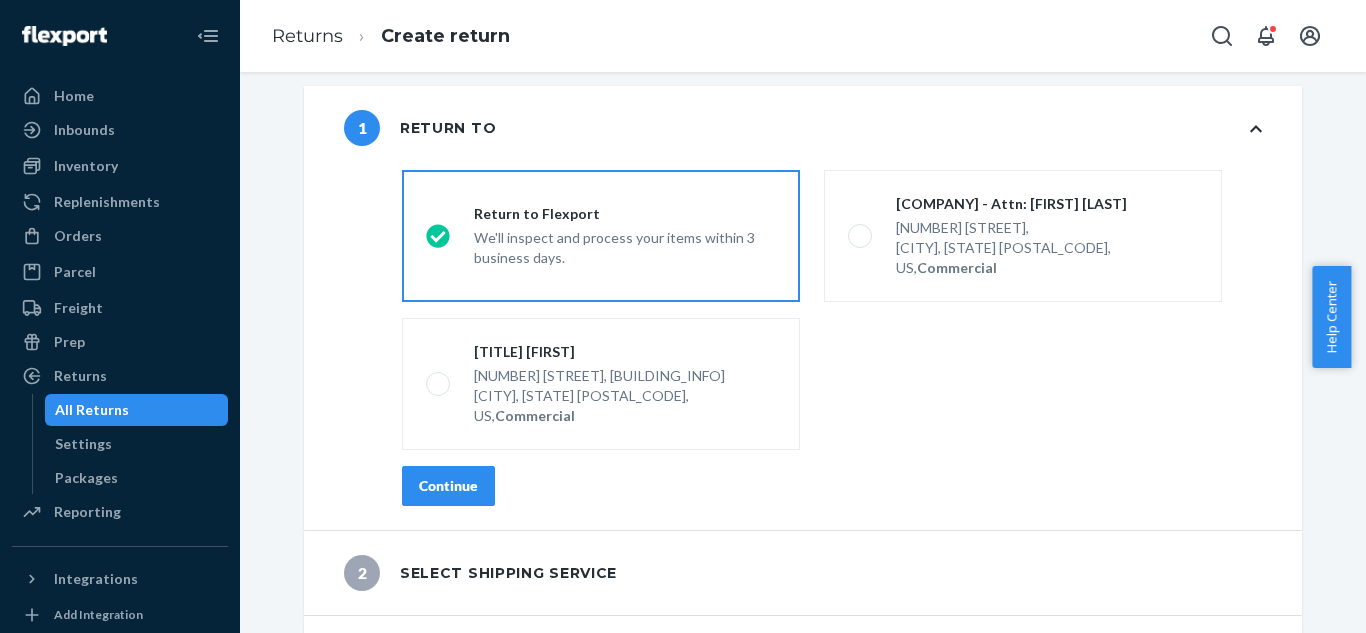 scroll, scrollTop: 43, scrollLeft: 0, axis: vertical 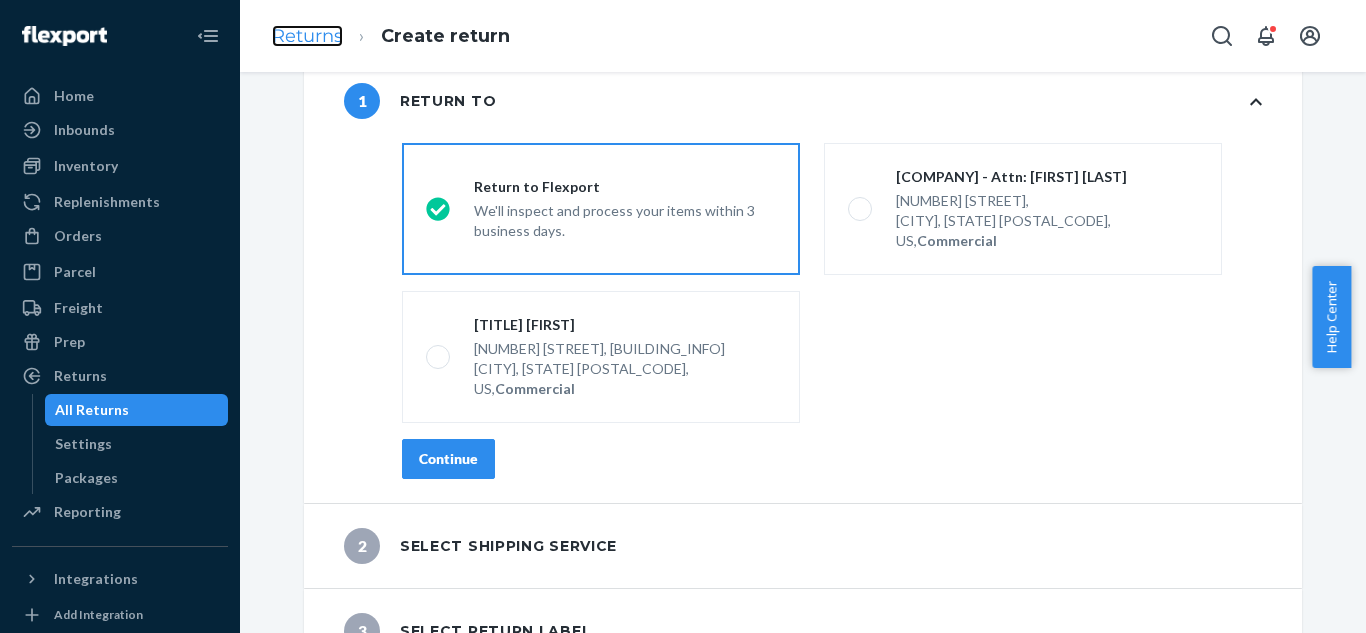 click on "Returns" at bounding box center (307, 36) 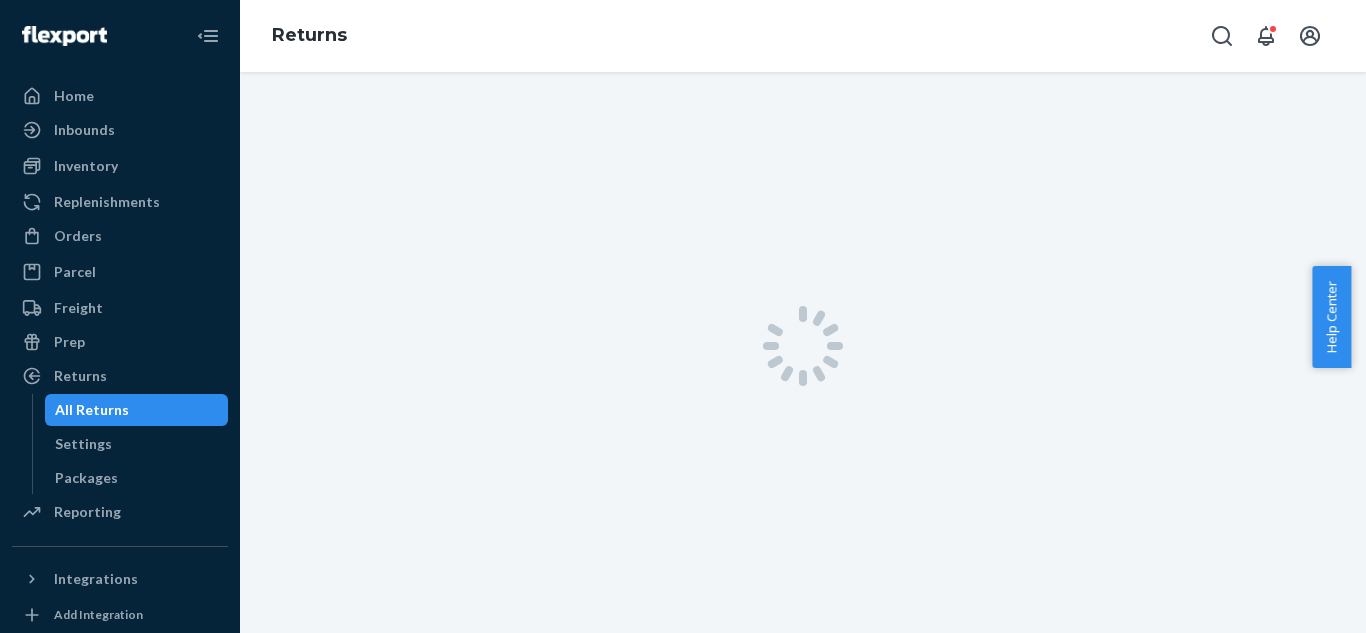 scroll, scrollTop: 0, scrollLeft: 0, axis: both 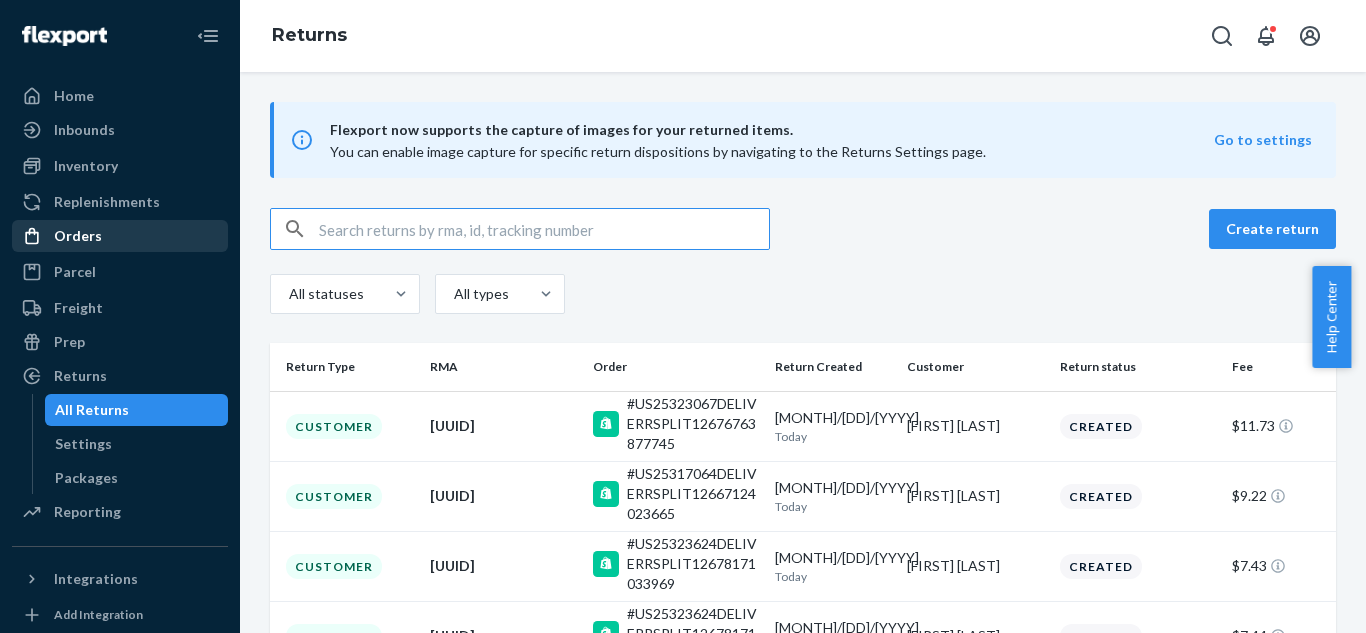 click on "Orders" at bounding box center (120, 236) 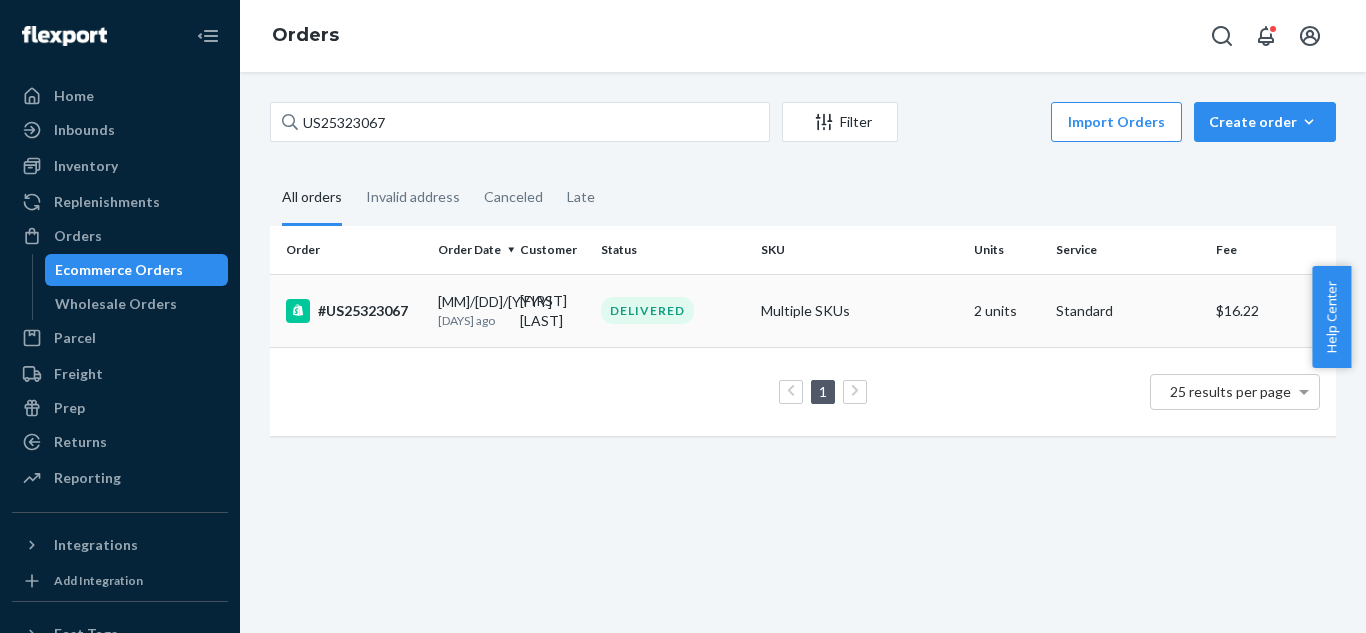 click on "#US25323067" at bounding box center (354, 311) 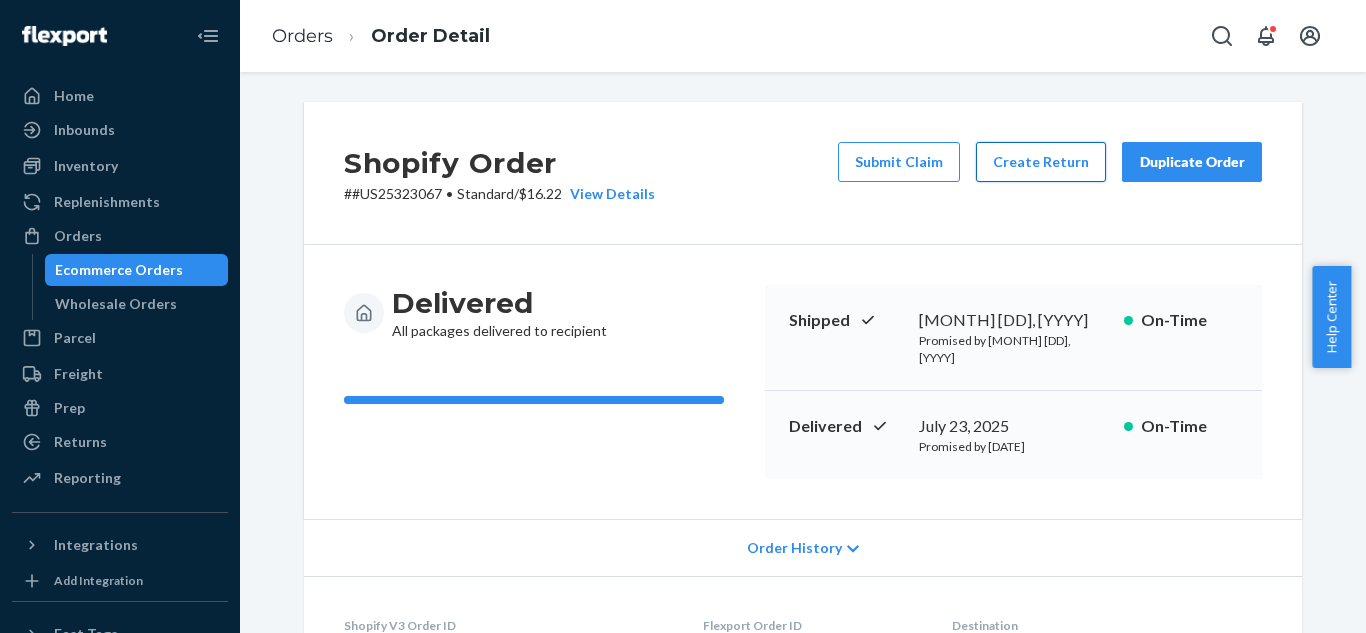 click on "Create Return" at bounding box center (1041, 162) 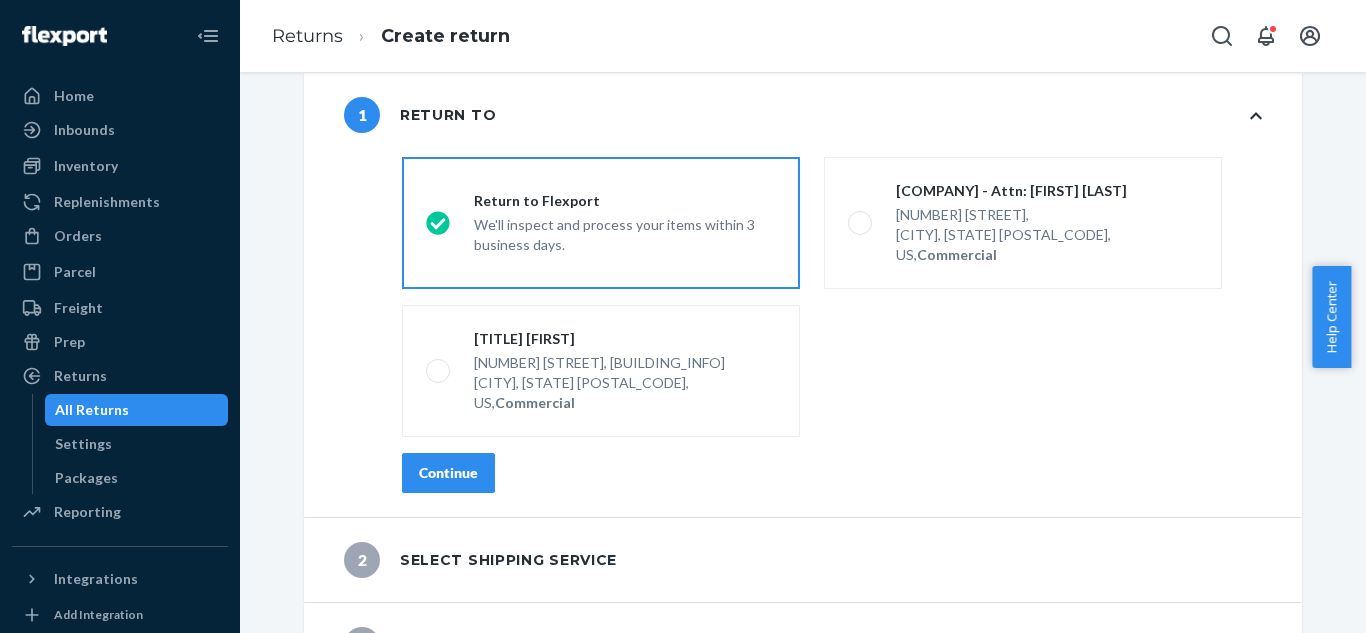 scroll, scrollTop: 43, scrollLeft: 0, axis: vertical 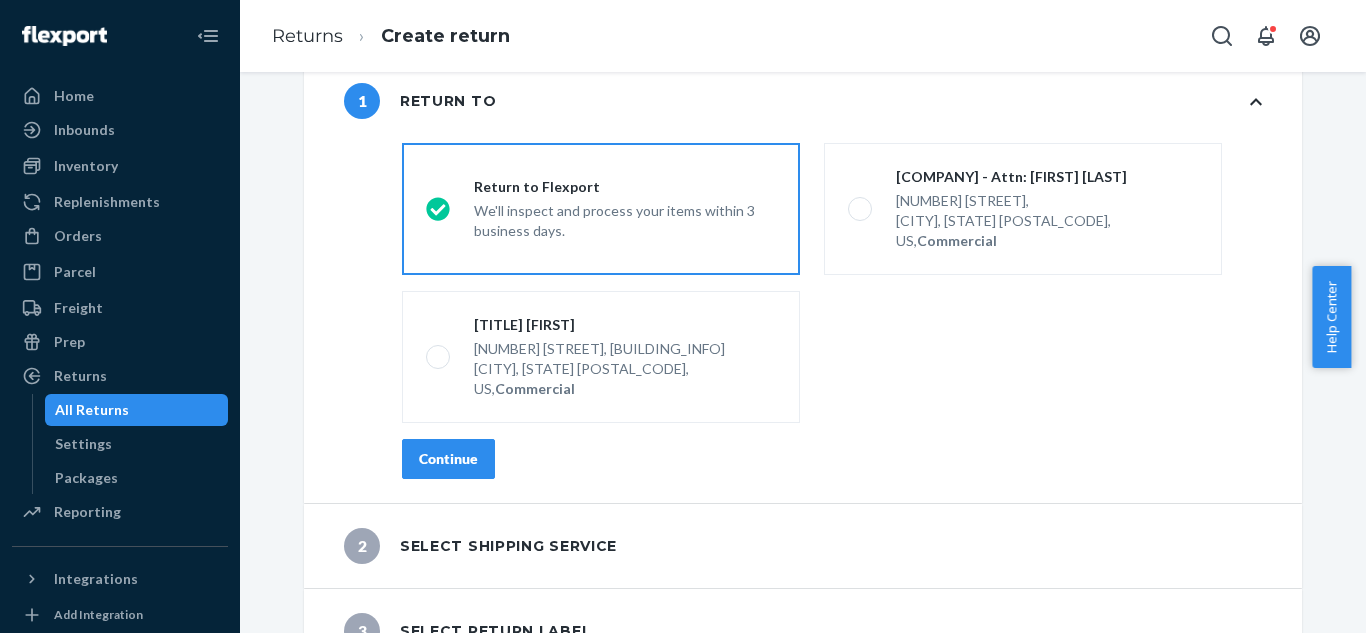 click on "Continue" at bounding box center [448, 459] 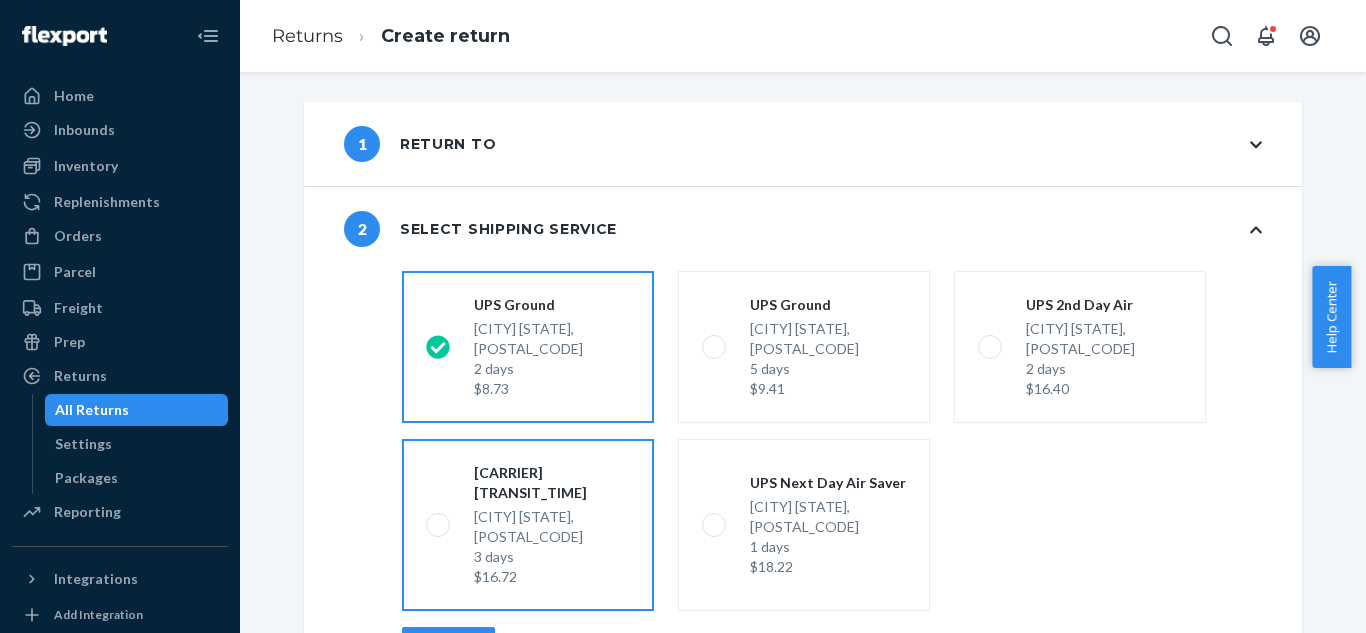 scroll, scrollTop: 83, scrollLeft: 0, axis: vertical 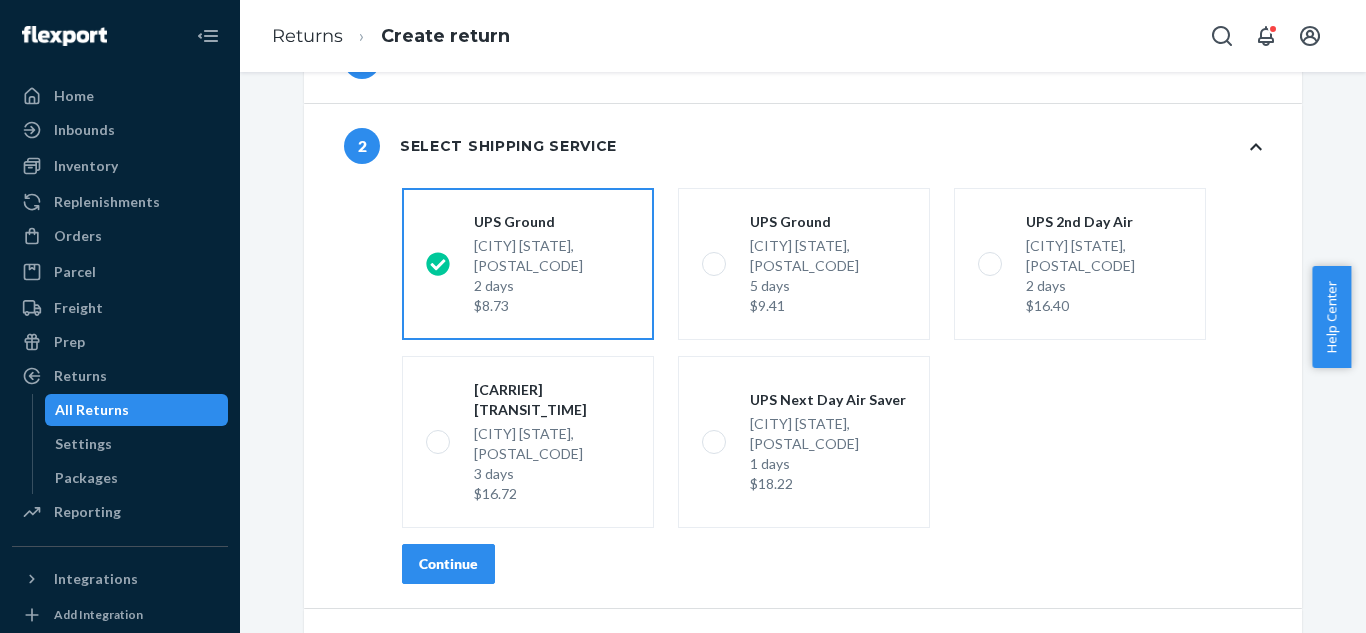 click on "Continue" at bounding box center [448, 564] 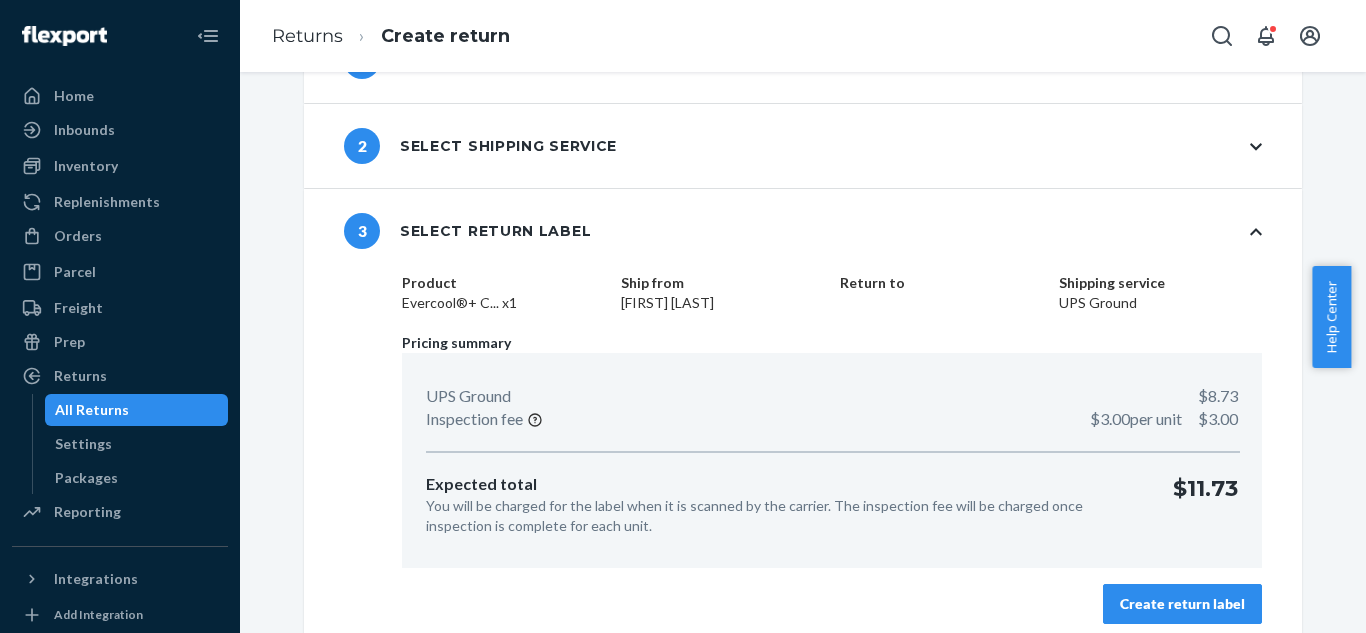 scroll, scrollTop: 98, scrollLeft: 0, axis: vertical 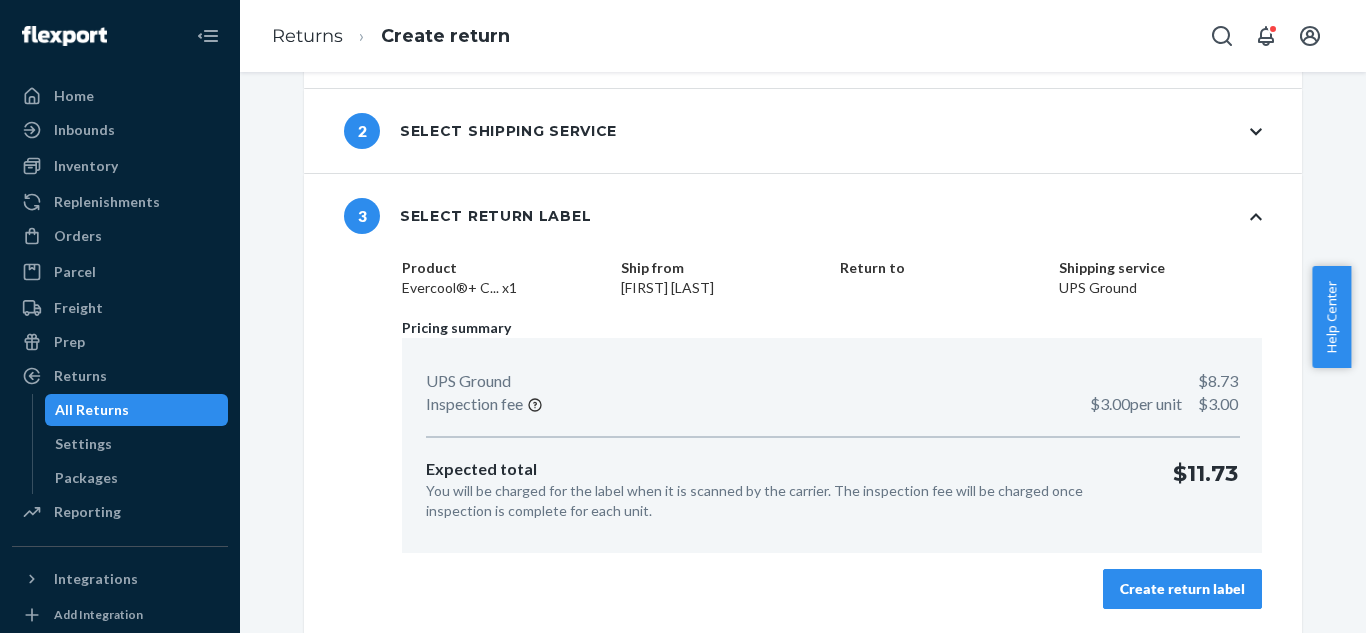 click on "Create return label" at bounding box center (1182, 589) 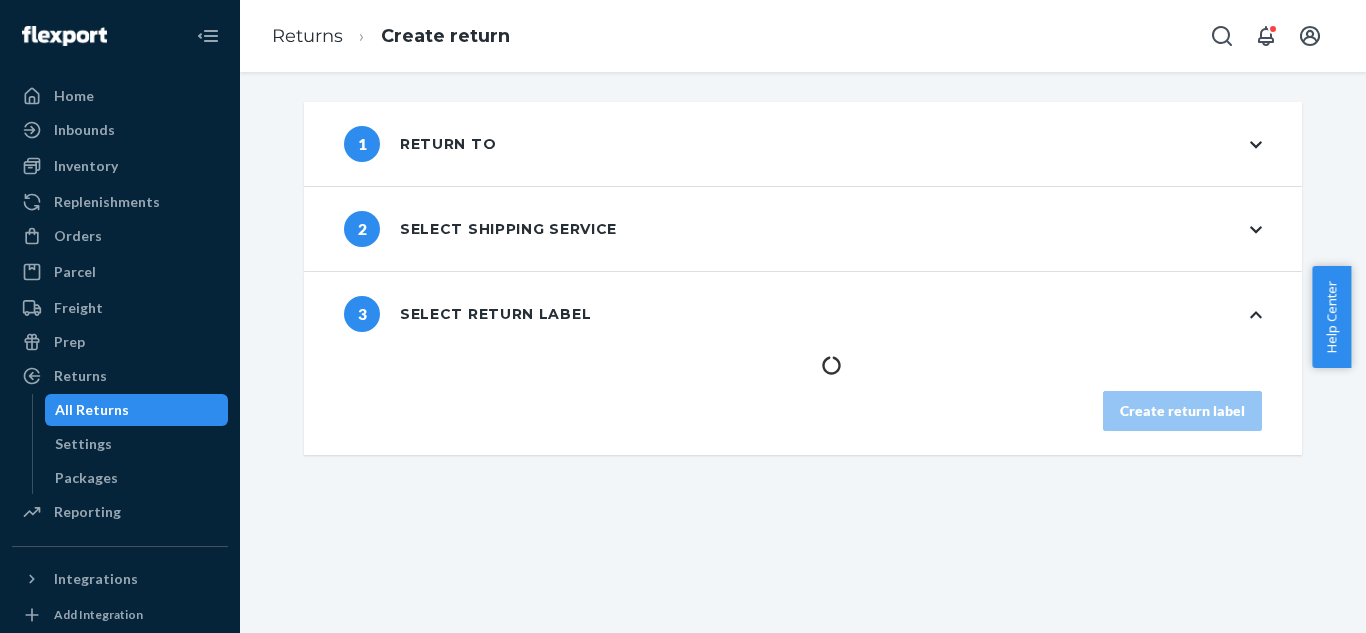 scroll, scrollTop: 0, scrollLeft: 0, axis: both 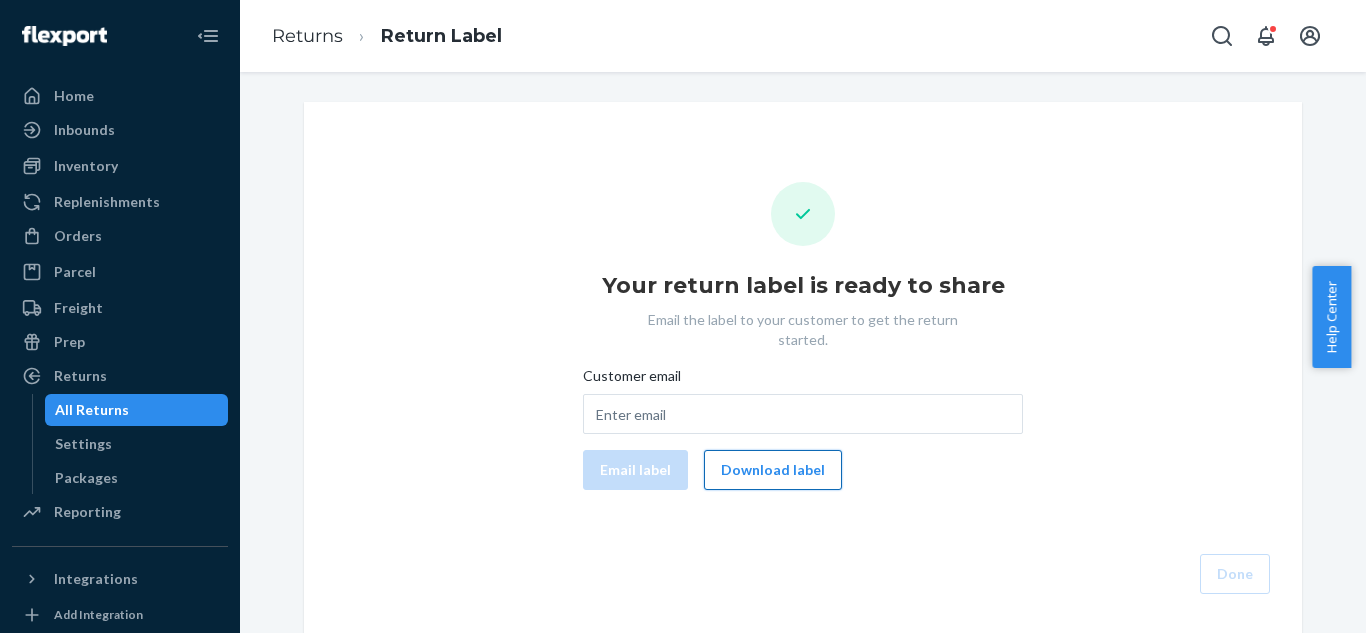 click on "Download label" at bounding box center [773, 470] 